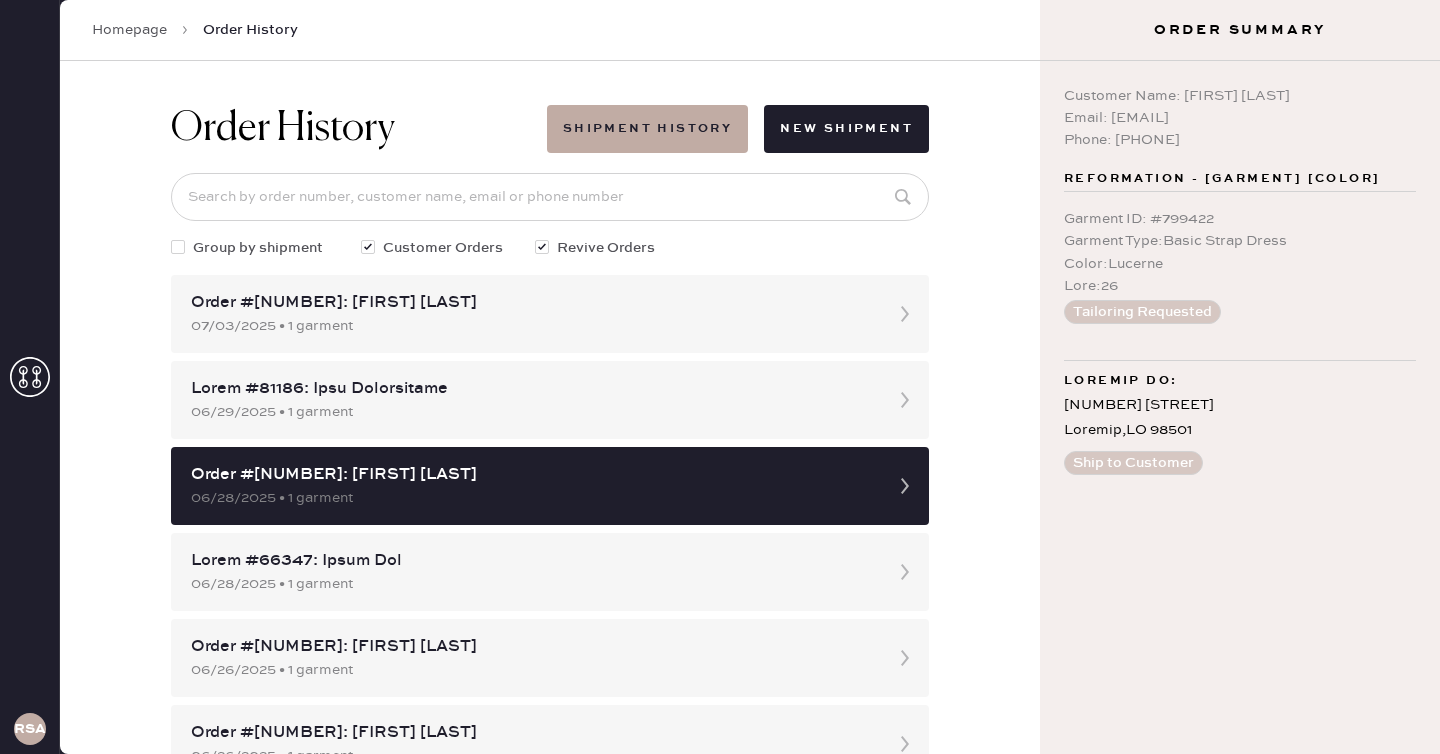 scroll, scrollTop: 0, scrollLeft: 0, axis: both 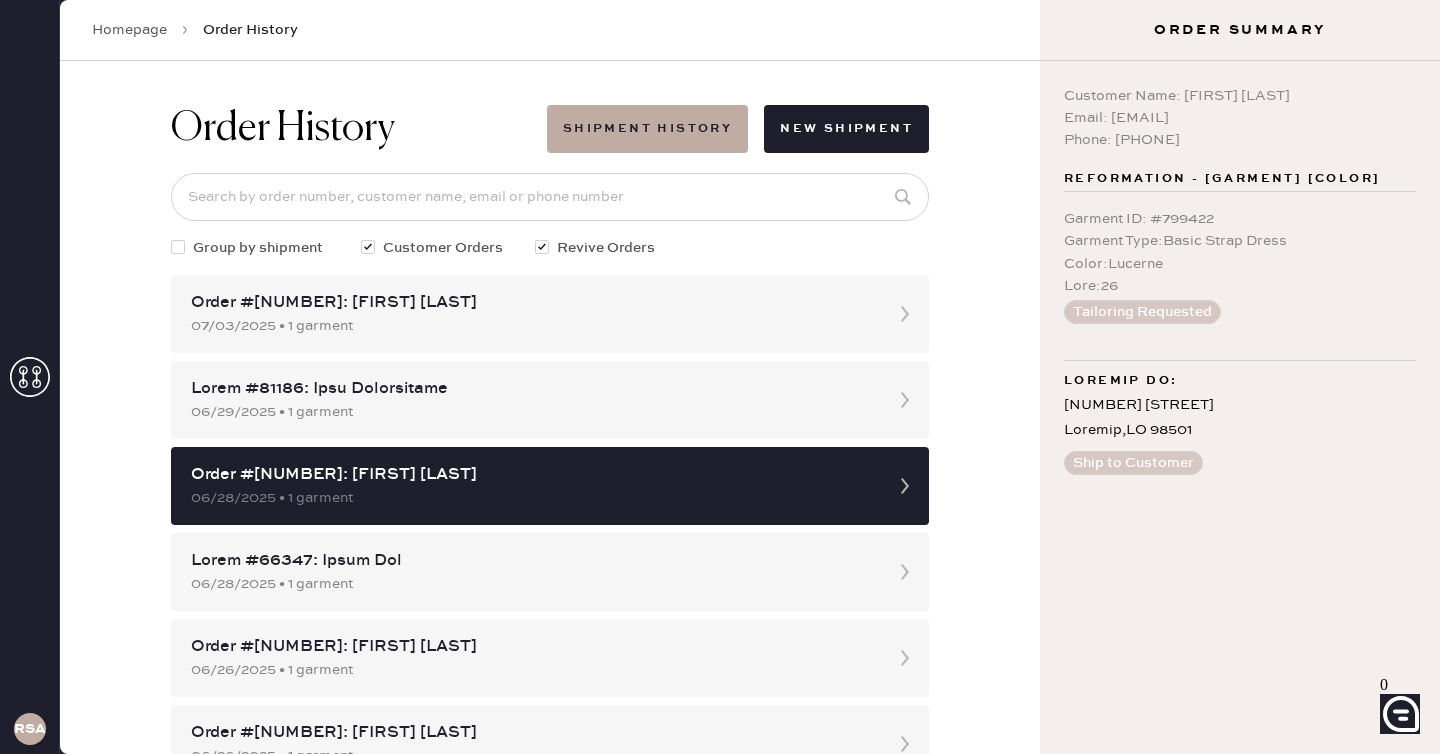 click at bounding box center (30, 377) 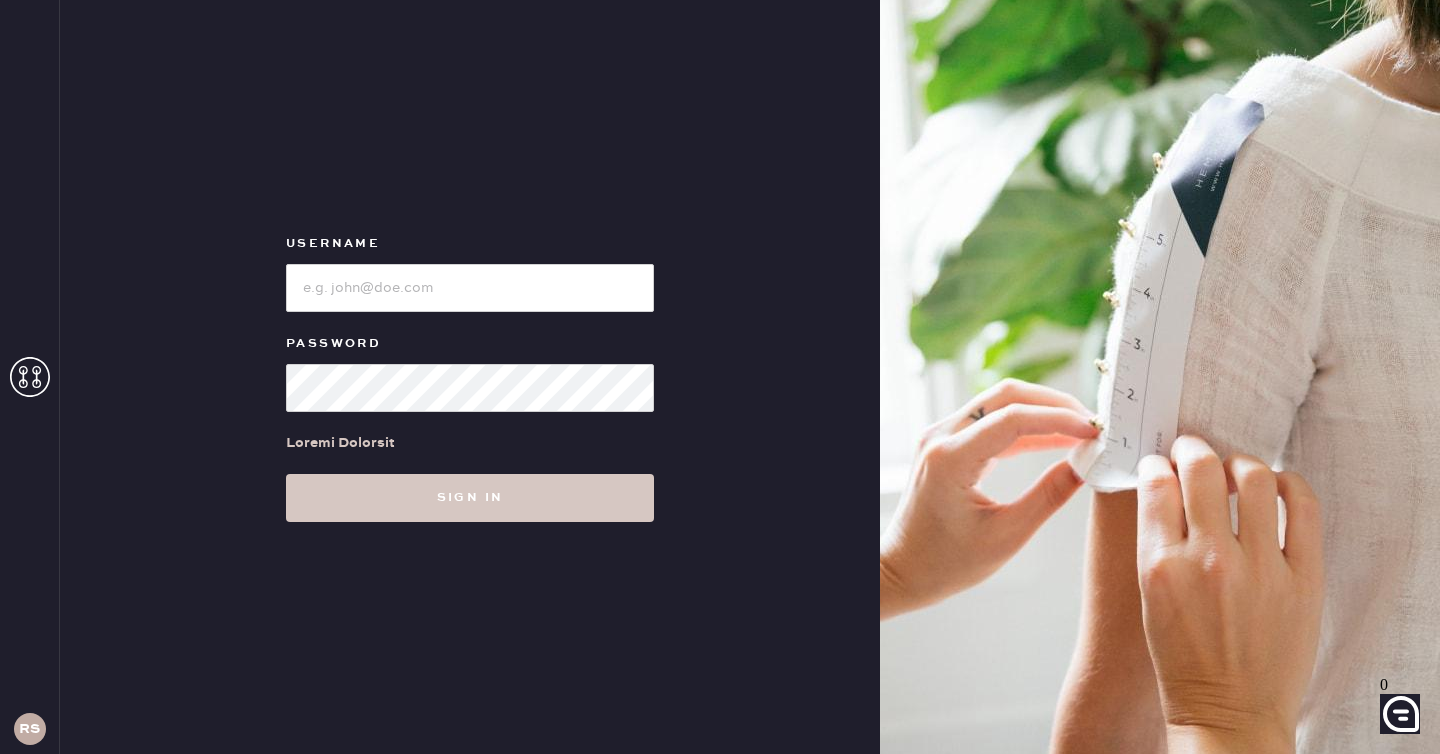 click on "Username Password Forgot Password Sign in" at bounding box center (470, 377) 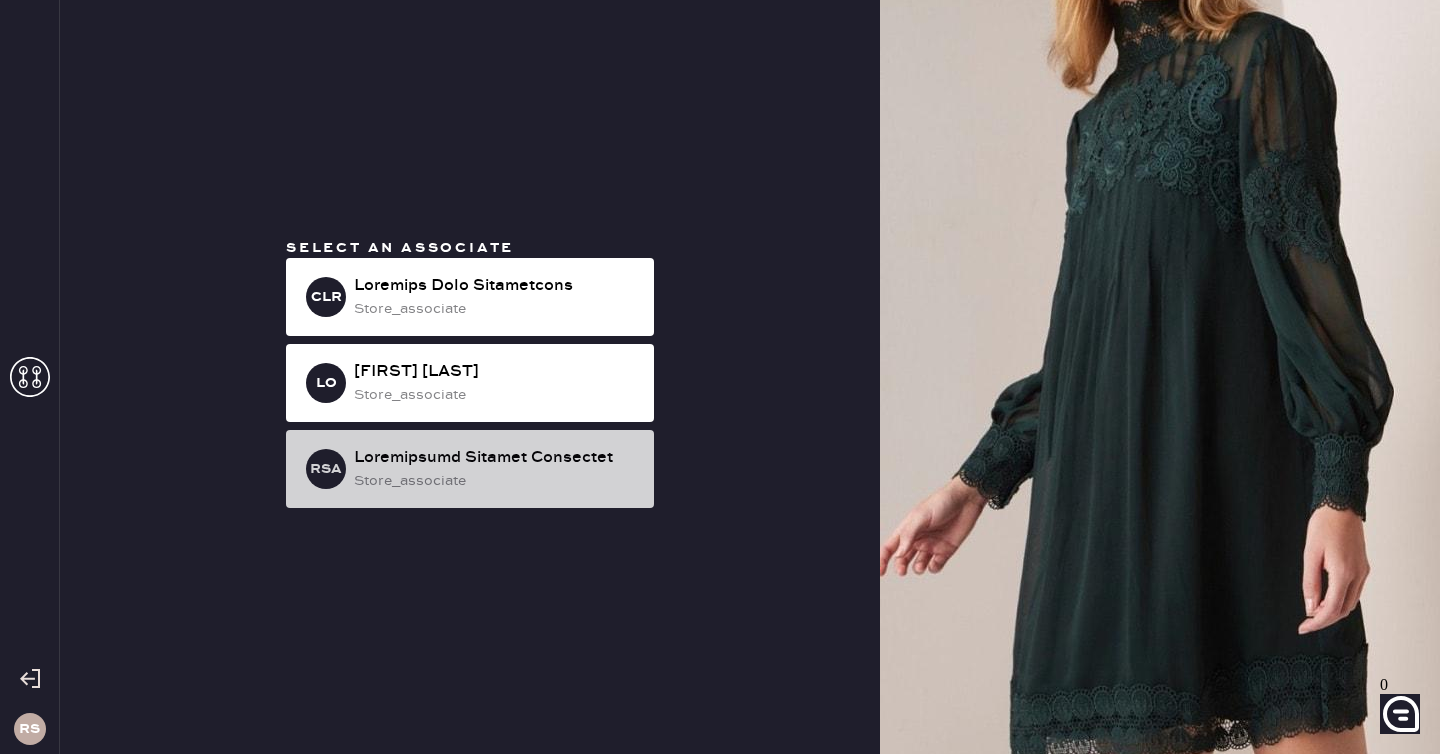 click on "Loremipsumd Sitamet  Consectet" at bounding box center (496, 286) 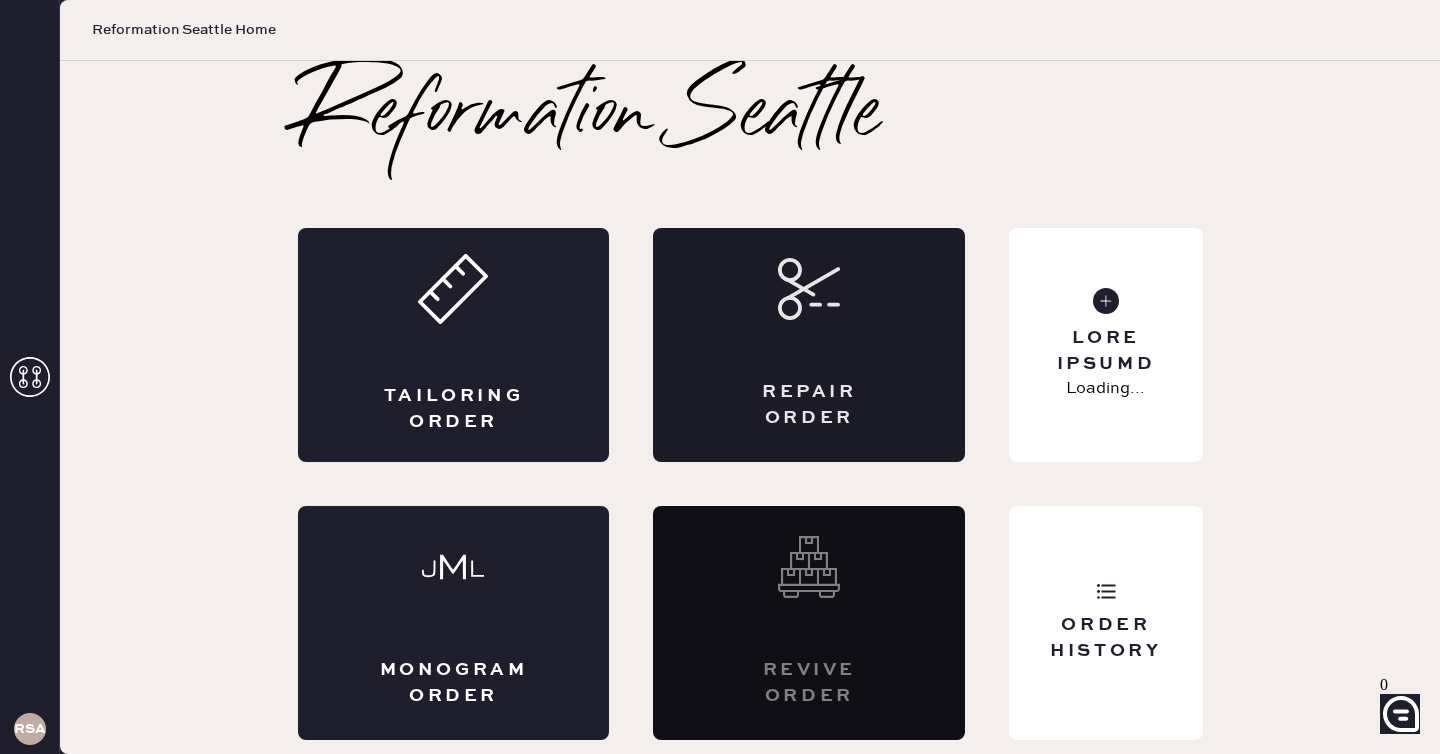 click on "Repair Order" at bounding box center [809, 405] 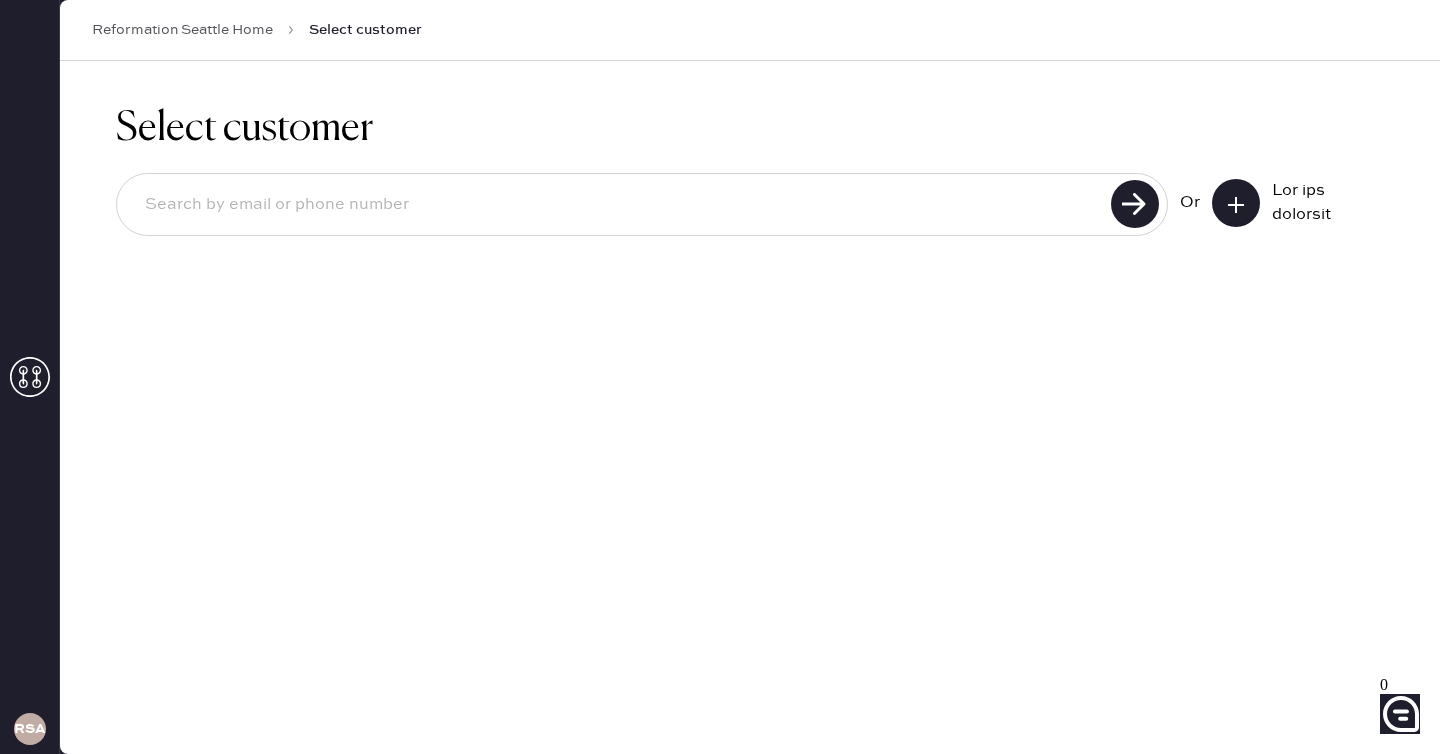 click at bounding box center [617, 205] 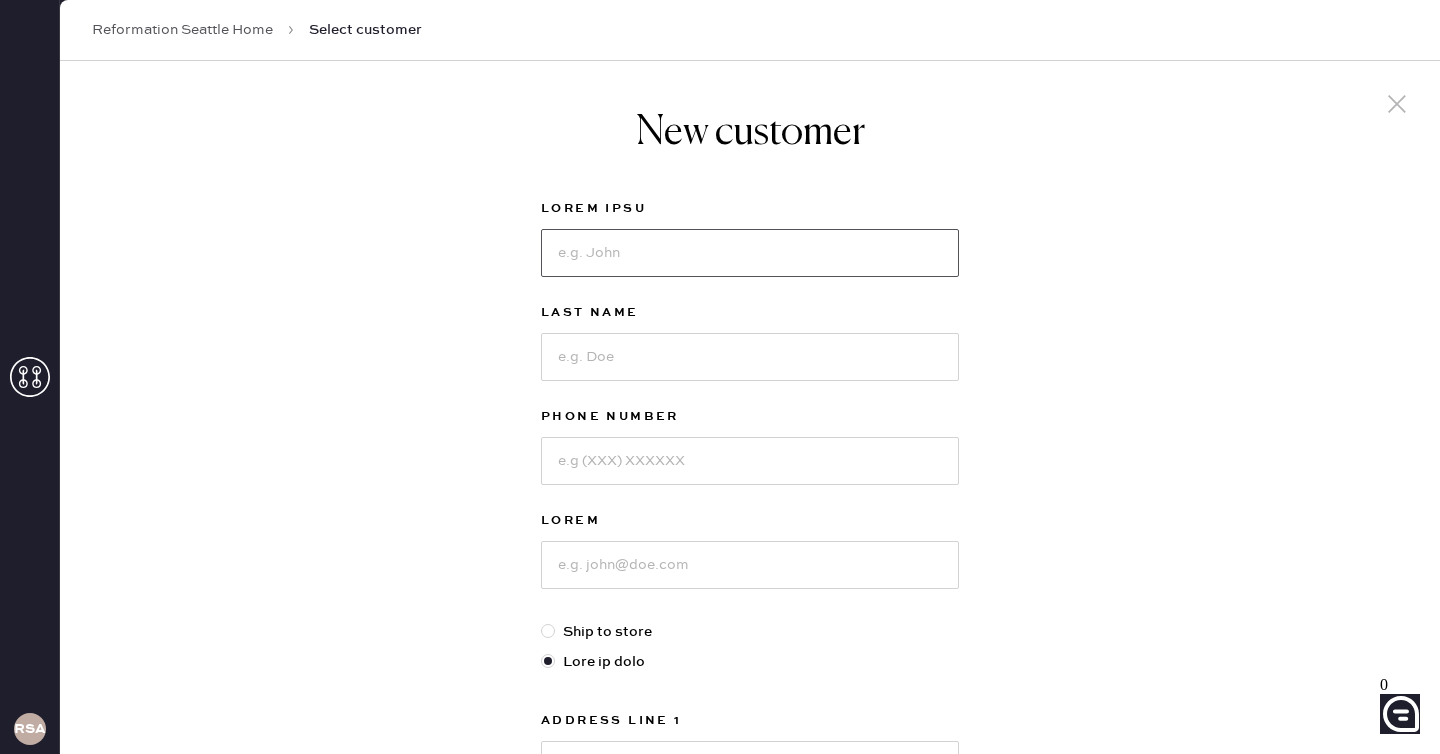 click at bounding box center [750, 253] 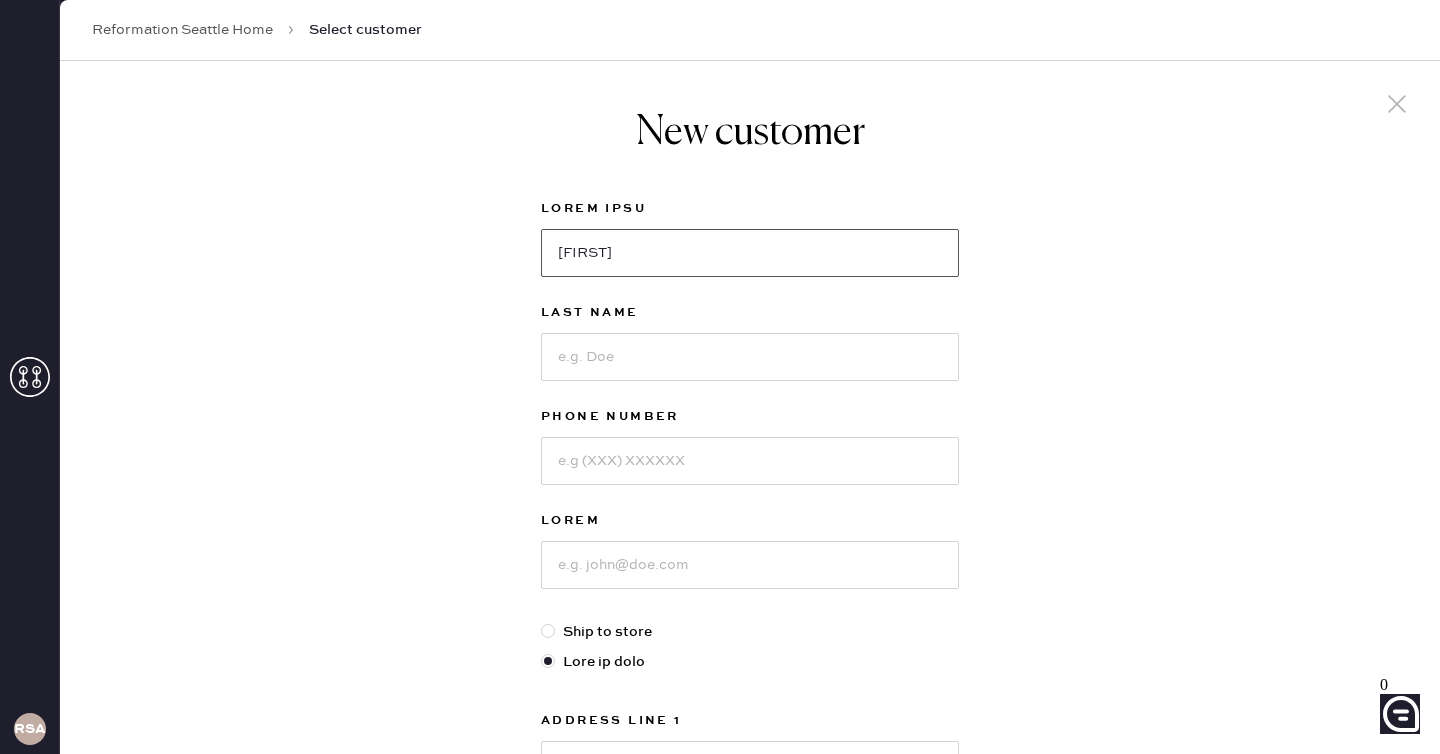 type on "[FIRST]" 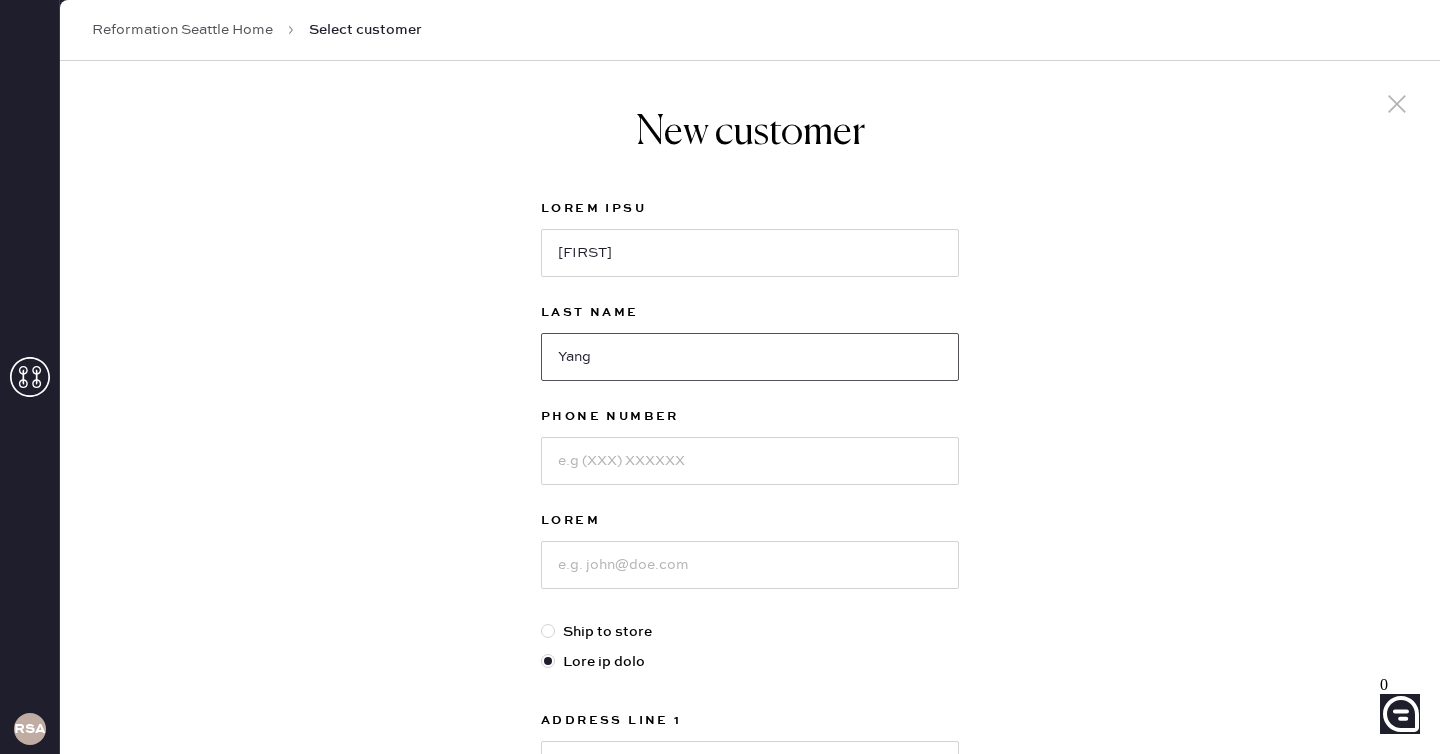 type on "Yang" 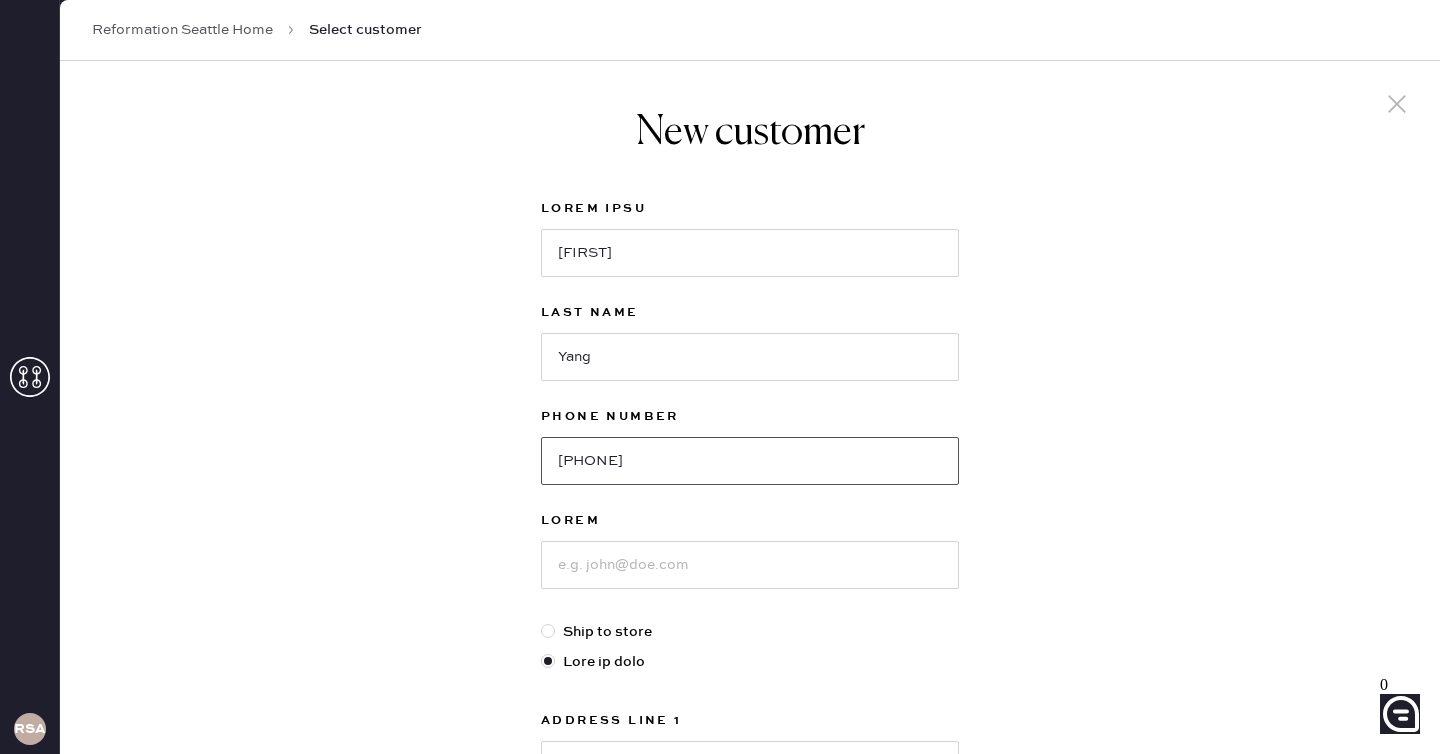 type on "[PHONE]" 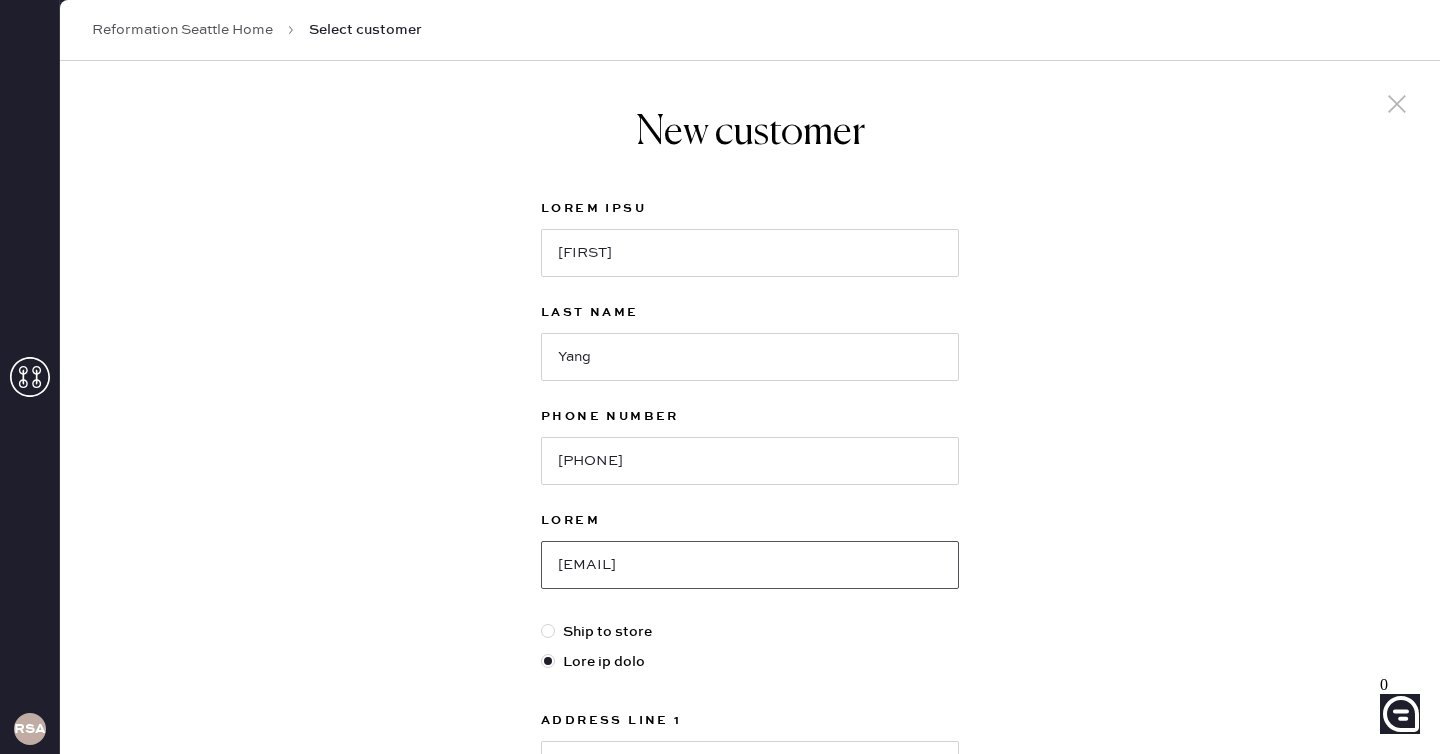 type on "[EMAIL]" 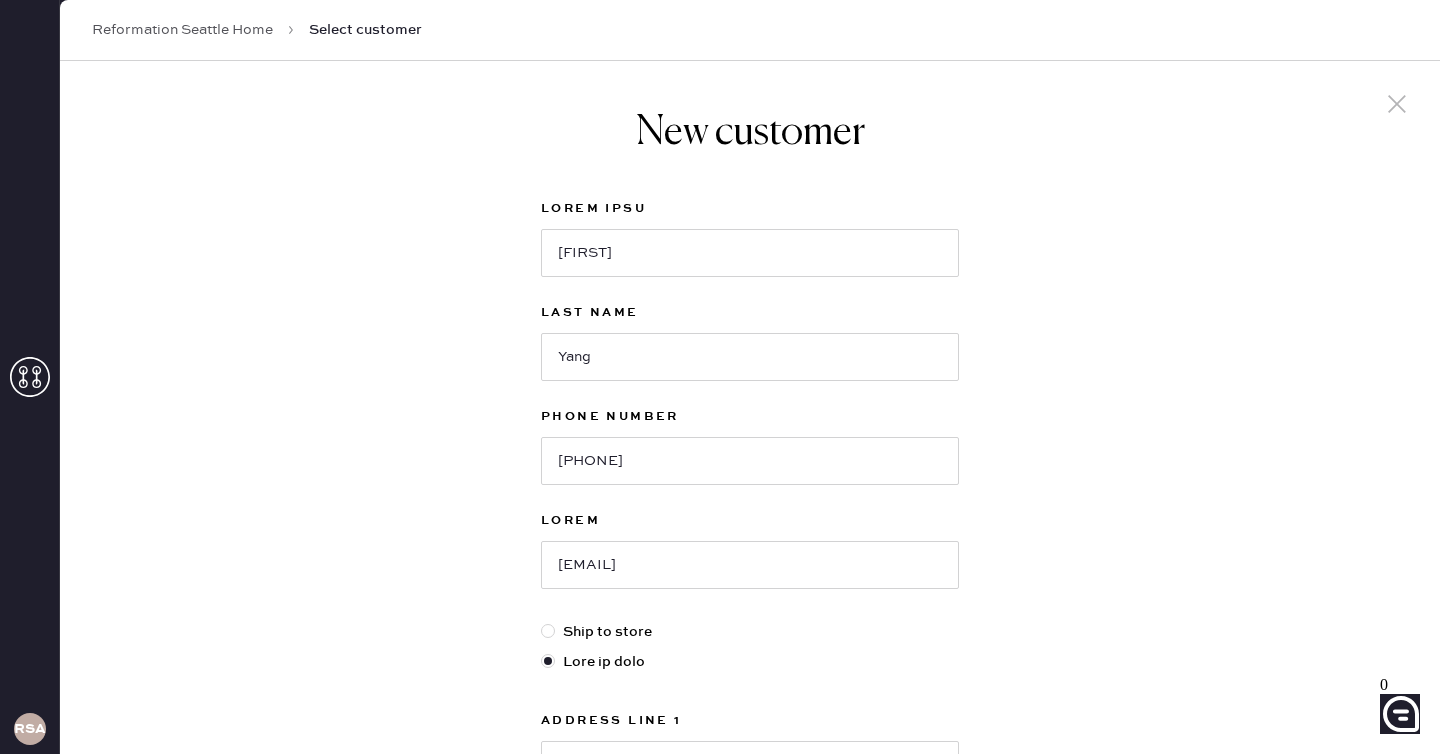 click on "Lor ipsumdol Sitam Cons Adipi Elit Sedd Eius Tempo Incidi 5234781493 Utlab etdolorem41@aliquae.adm Veni qu nostr Exer ul labo Nisiali Exea 2 Commodo Cons 7 Duis Autei Inrepr VO VE ES CI FU NU PA EX SI OC CU NO PR SU CU QU OF DE MO AN ID ES LA PE UN OM IS NA ER VO AC DO LA TO RE AP EA IP QU AB IL IN VE QU AR BE VI DI EX NE EN IPS Quia Volu" at bounding box center (750, 681) 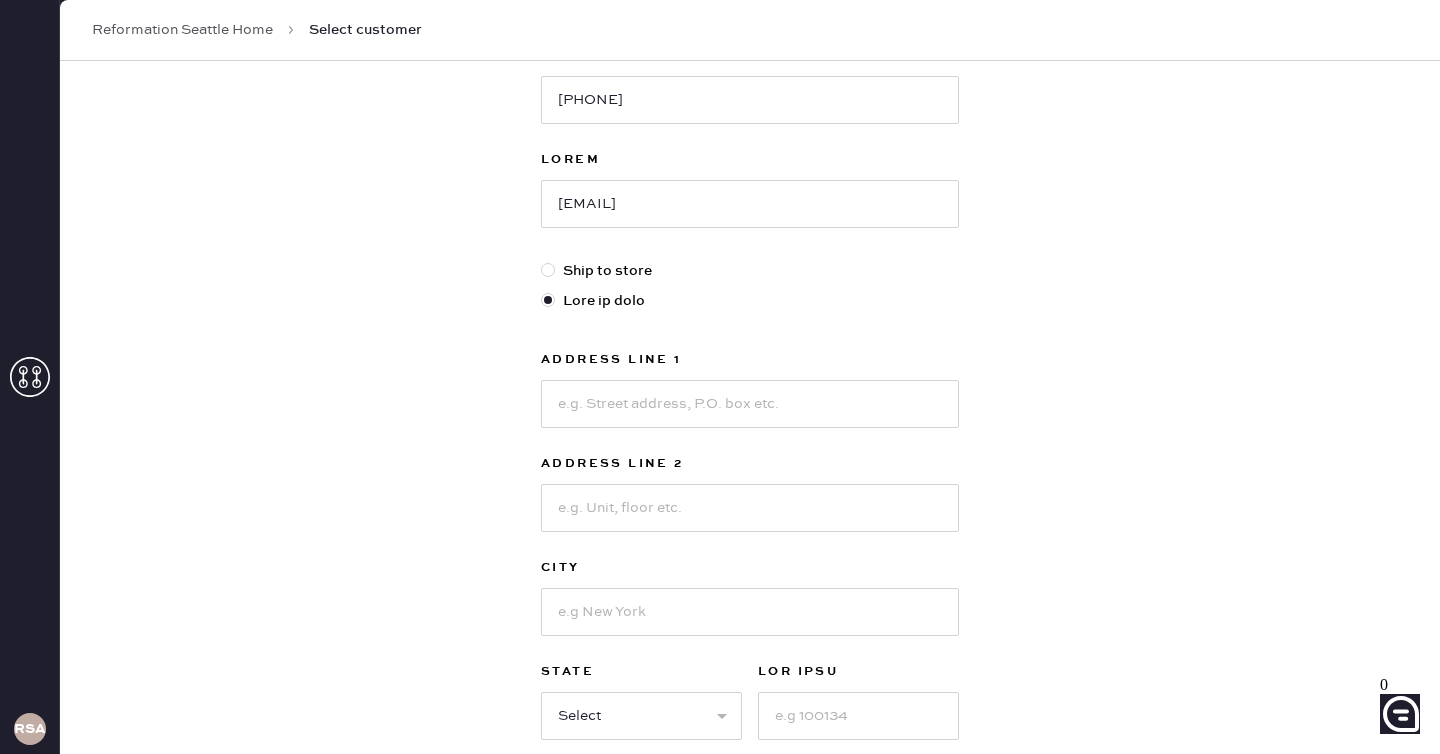 scroll, scrollTop: 365, scrollLeft: 0, axis: vertical 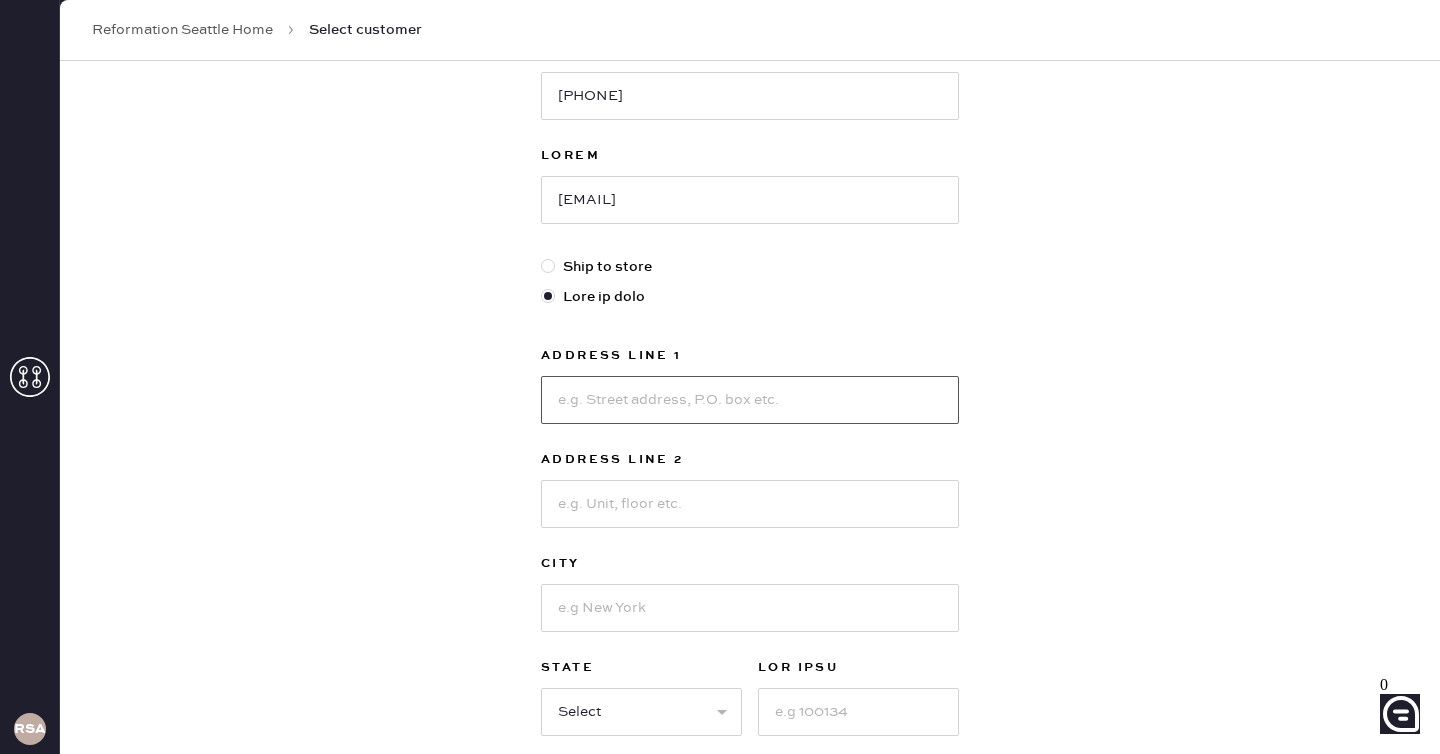 click at bounding box center [750, 400] 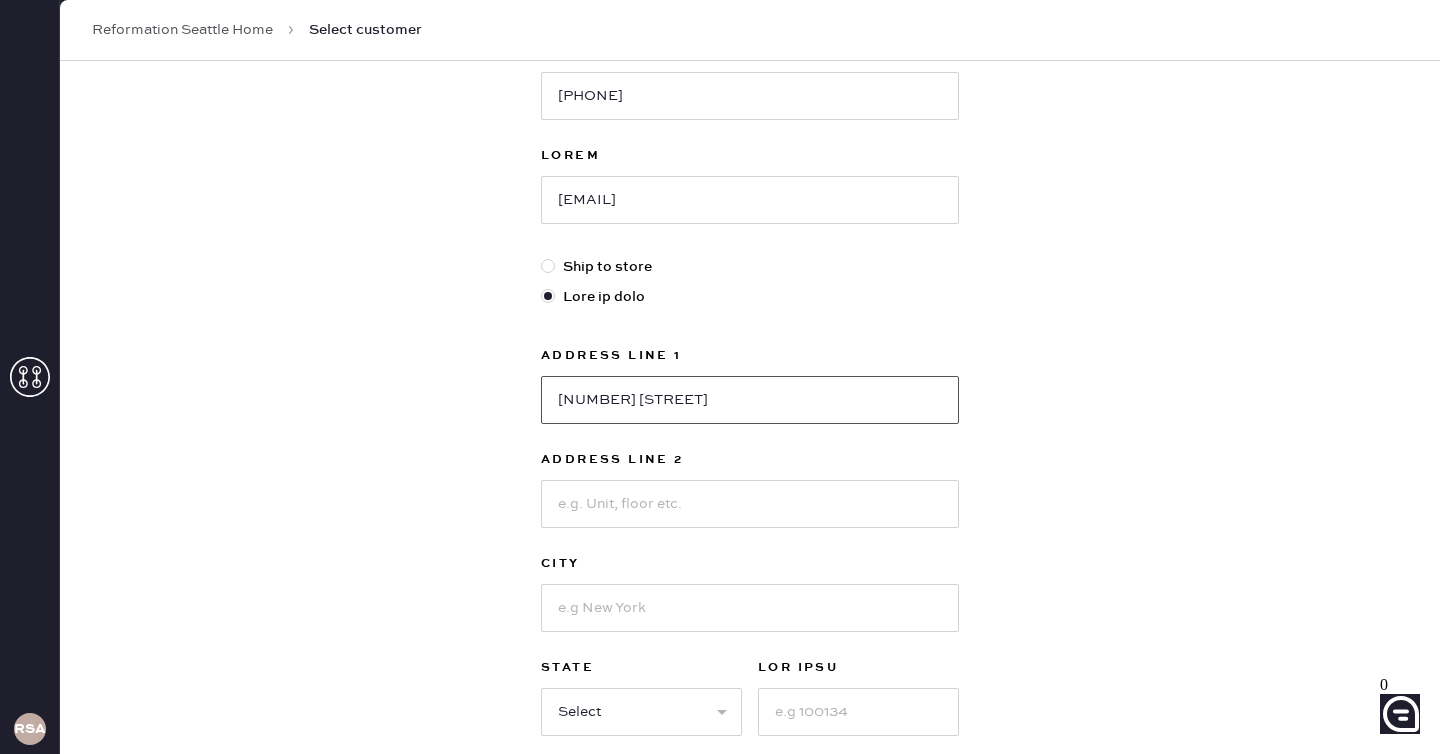 type on "[NUMBER] [STREET]" 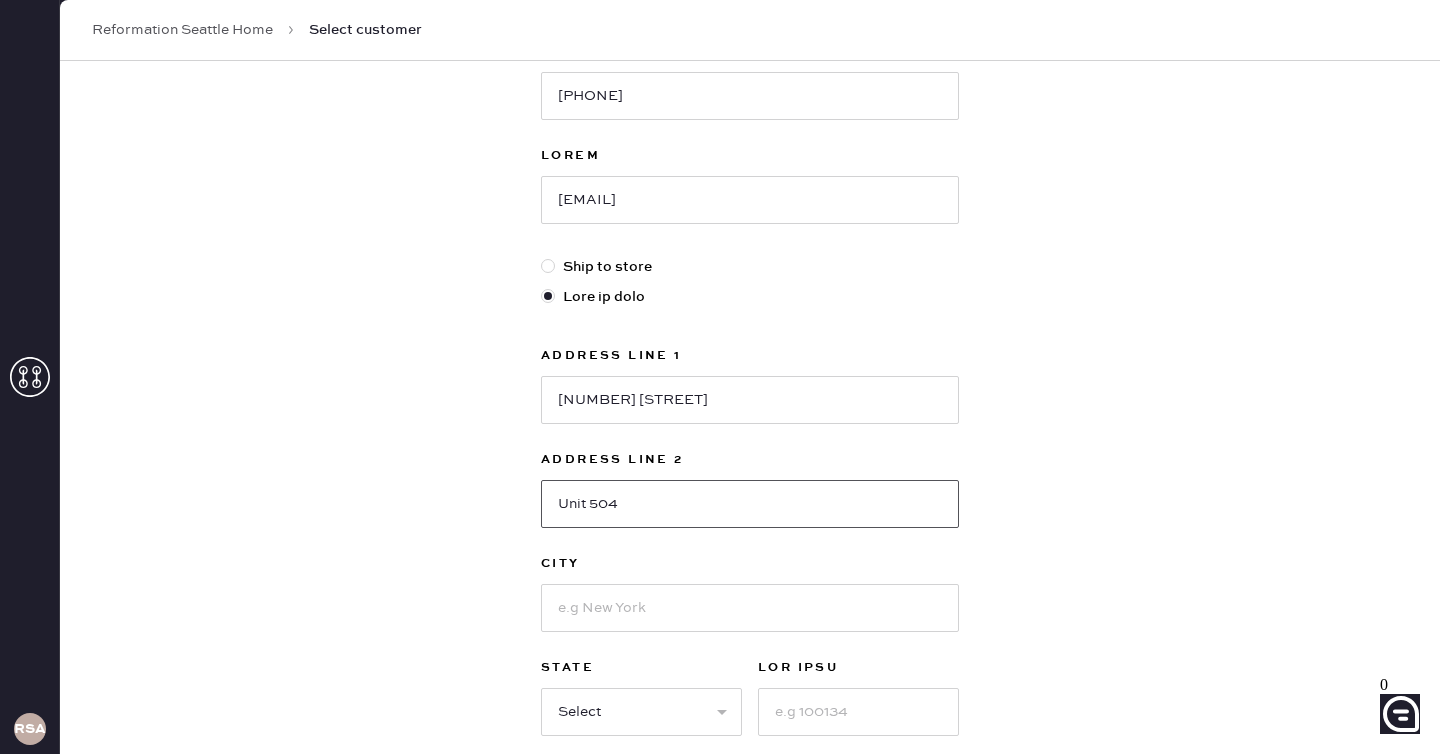 type on "Unit 504" 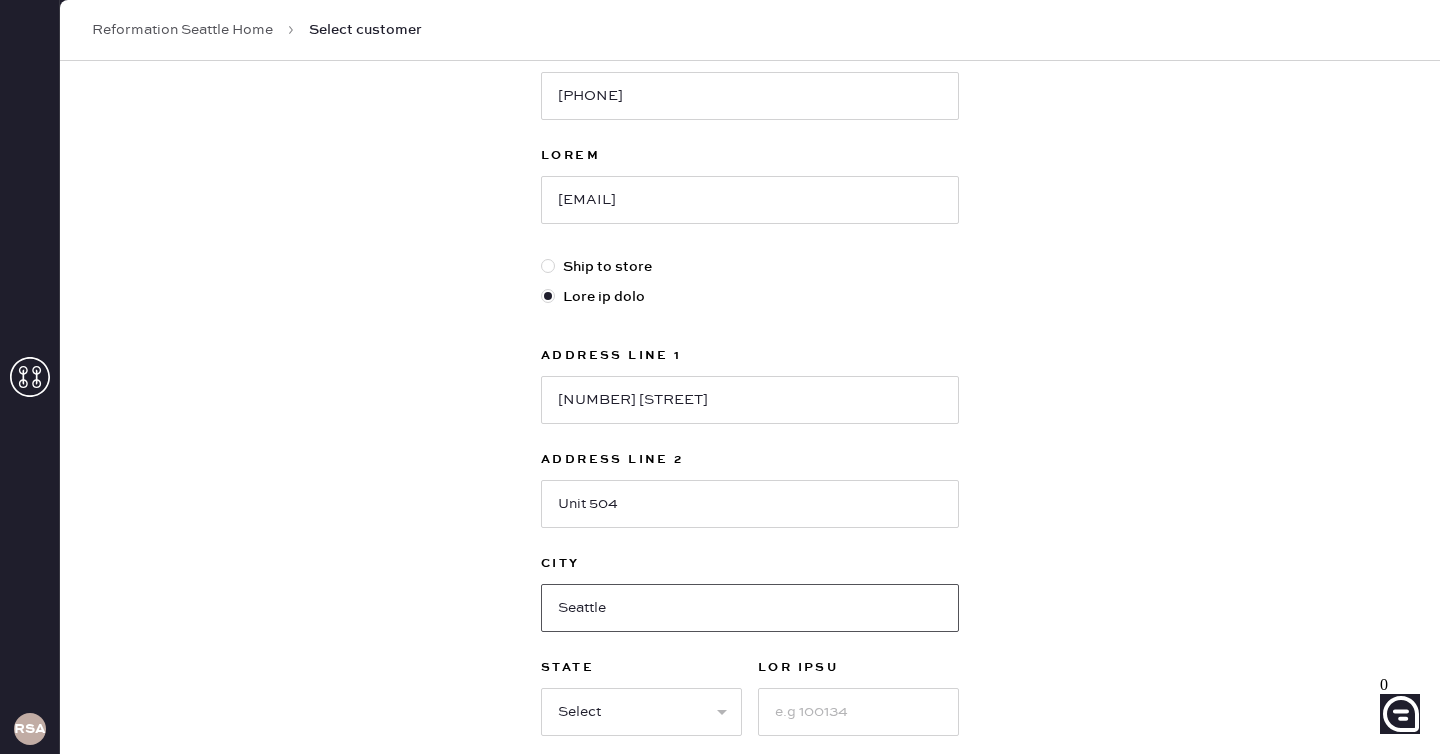 type on "Seattle" 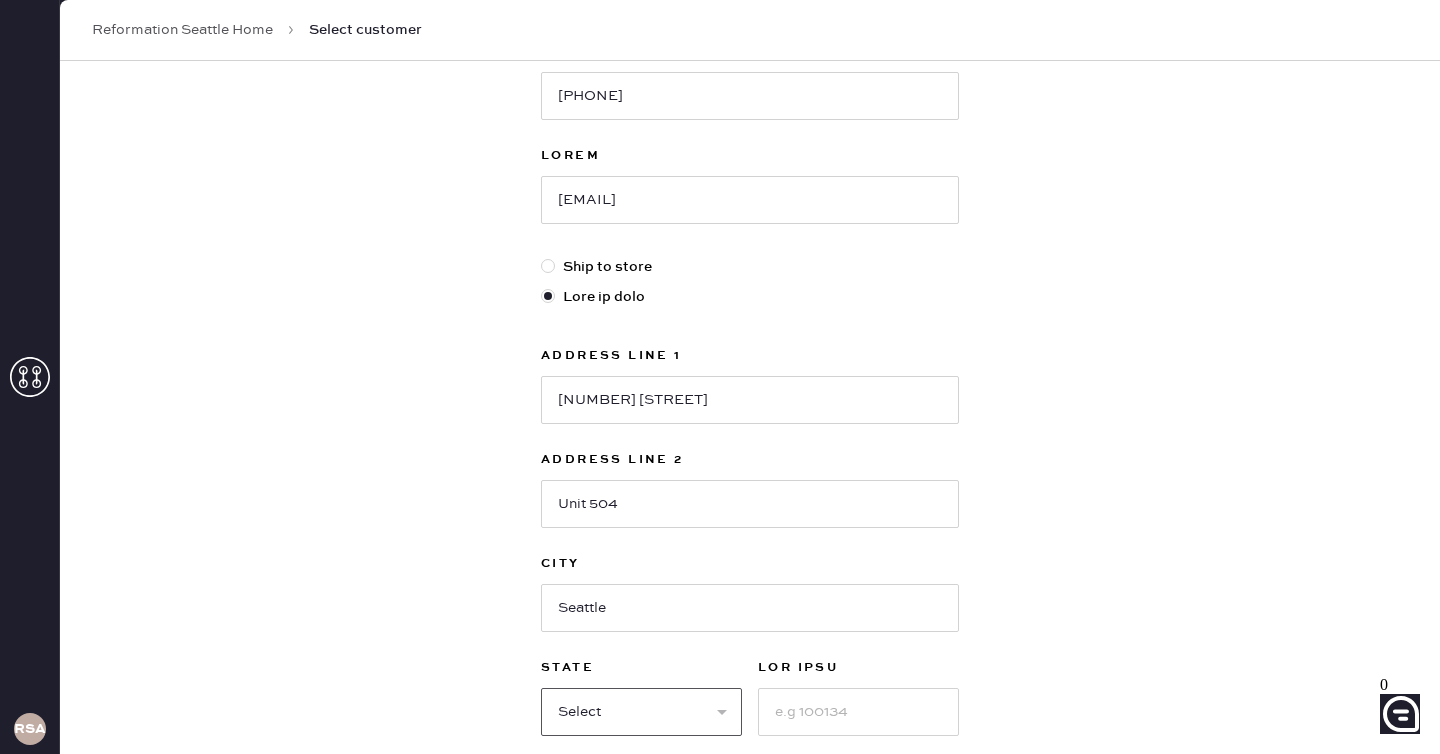 select on "LO" 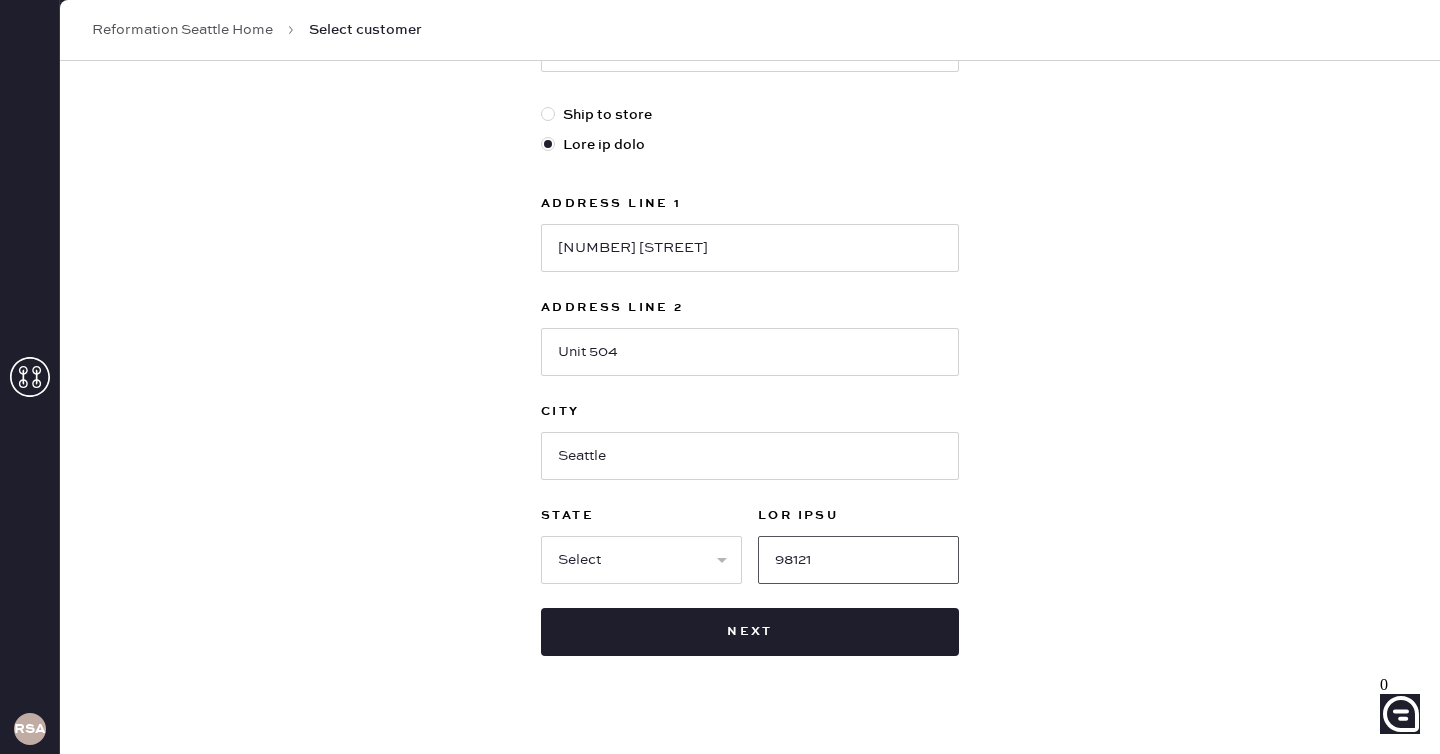 scroll, scrollTop: 518, scrollLeft: 0, axis: vertical 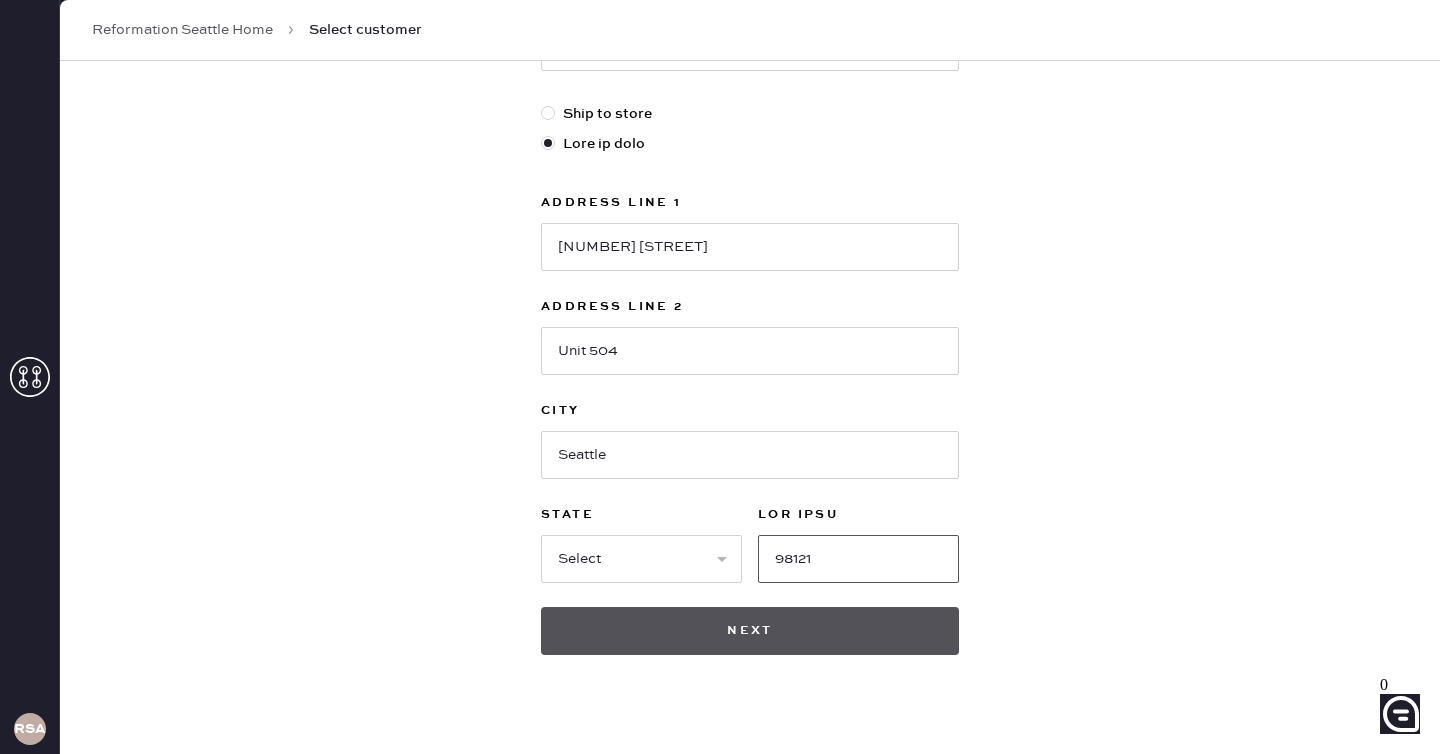 type on "98121" 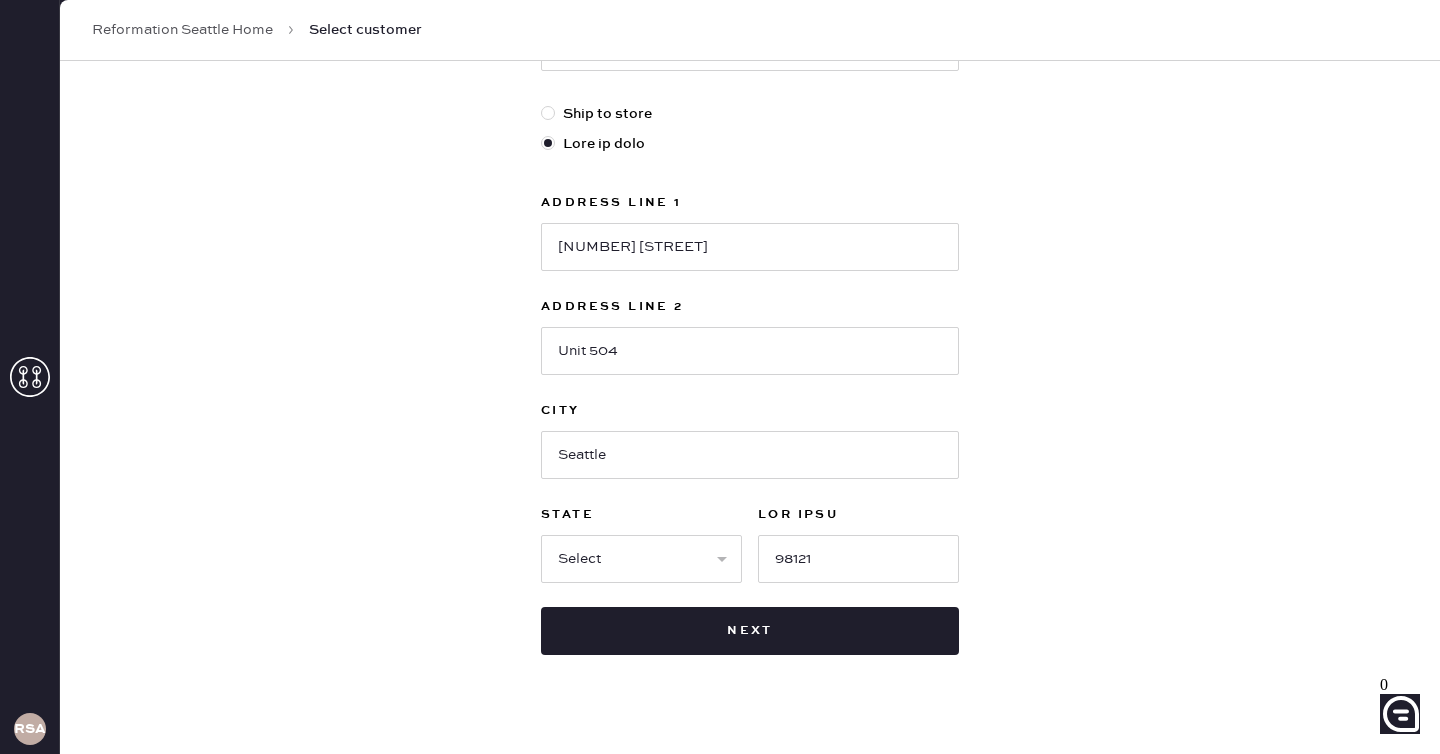 drag, startPoint x: 742, startPoint y: 646, endPoint x: 1184, endPoint y: 587, distance: 445.9204 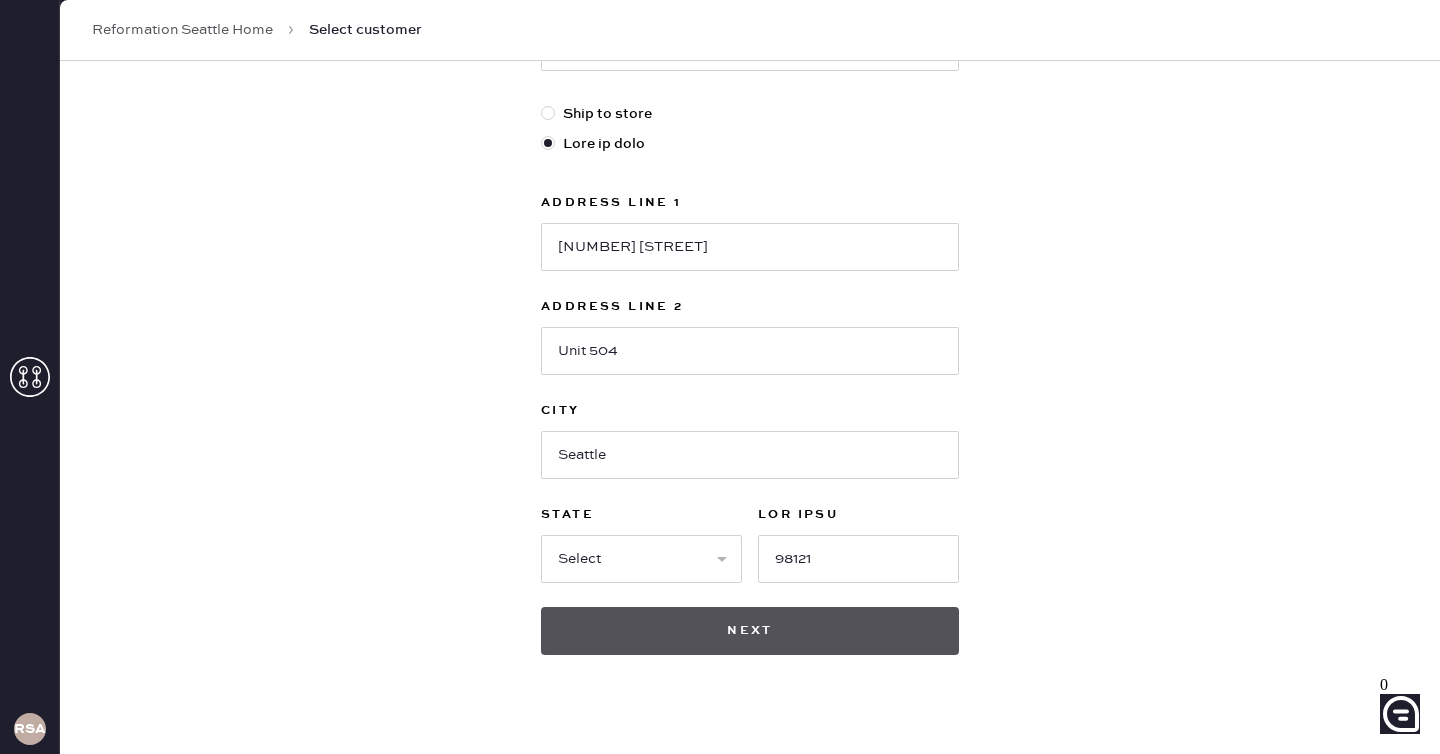 click on "Next" at bounding box center [750, 631] 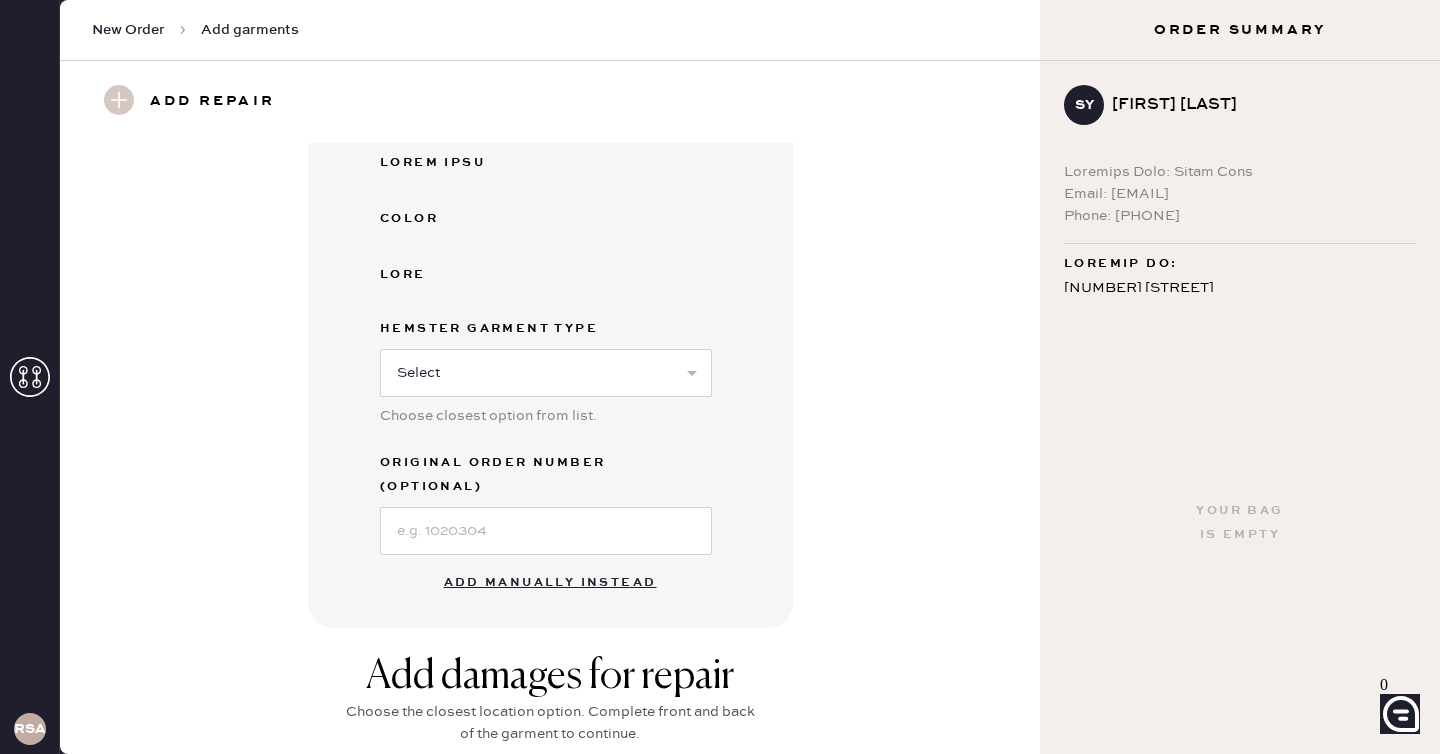 click on "Add manually instead" at bounding box center [550, 583] 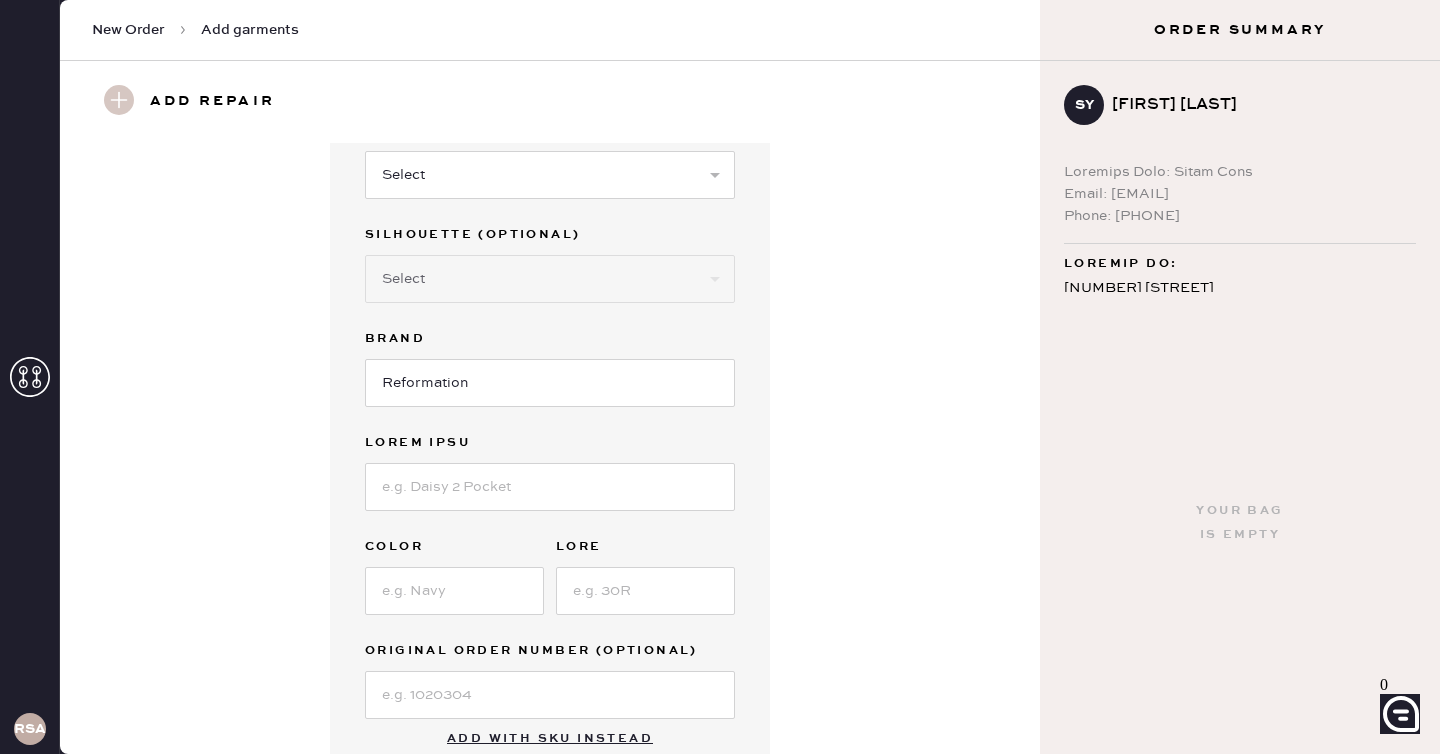 scroll, scrollTop: 0, scrollLeft: 0, axis: both 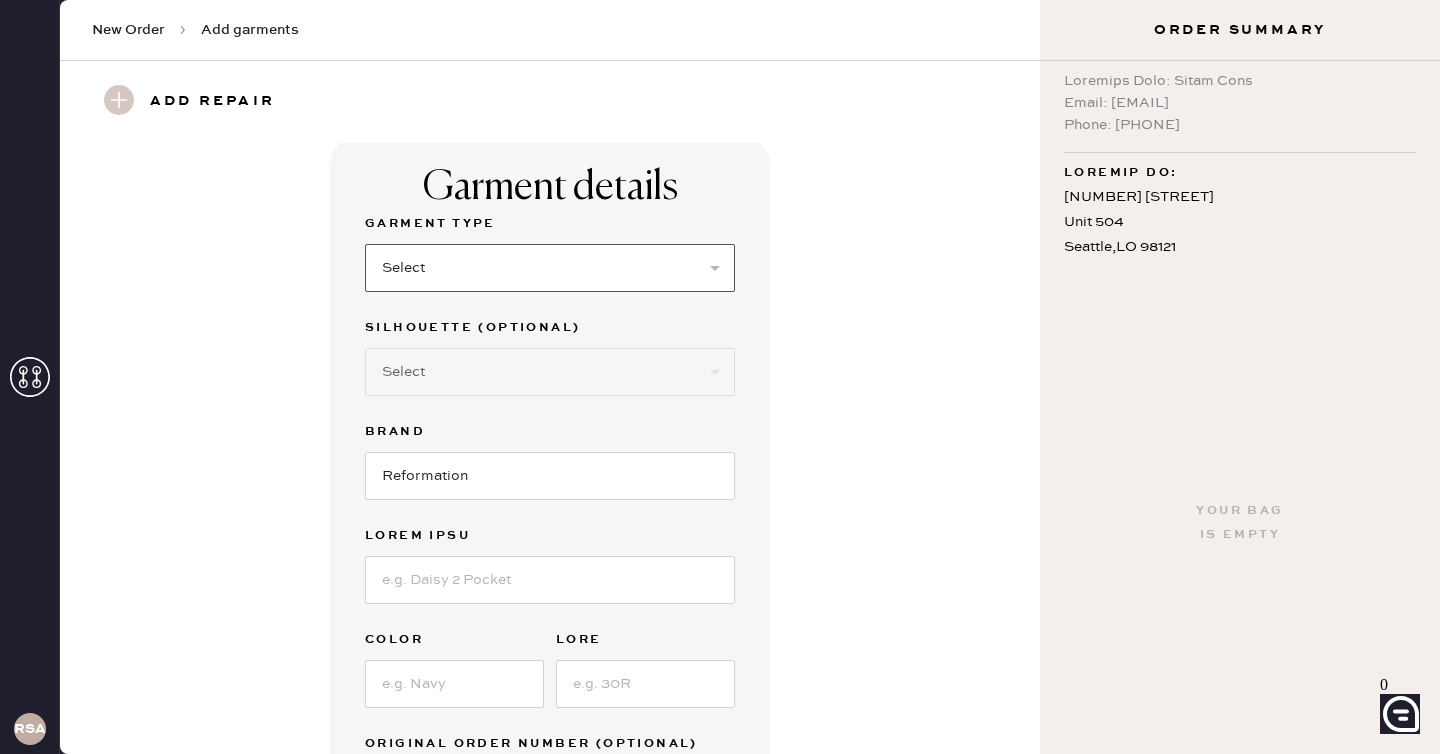 click on "Select Basic Skirt Jeans Leggings Pants Shorts Basic Sleeved Dress Basic Sleeveless Dress Basic Strap Dress Strap Jumpsuit Button Down Top Sleeved Top Sleeveless Top" at bounding box center (550, 268) 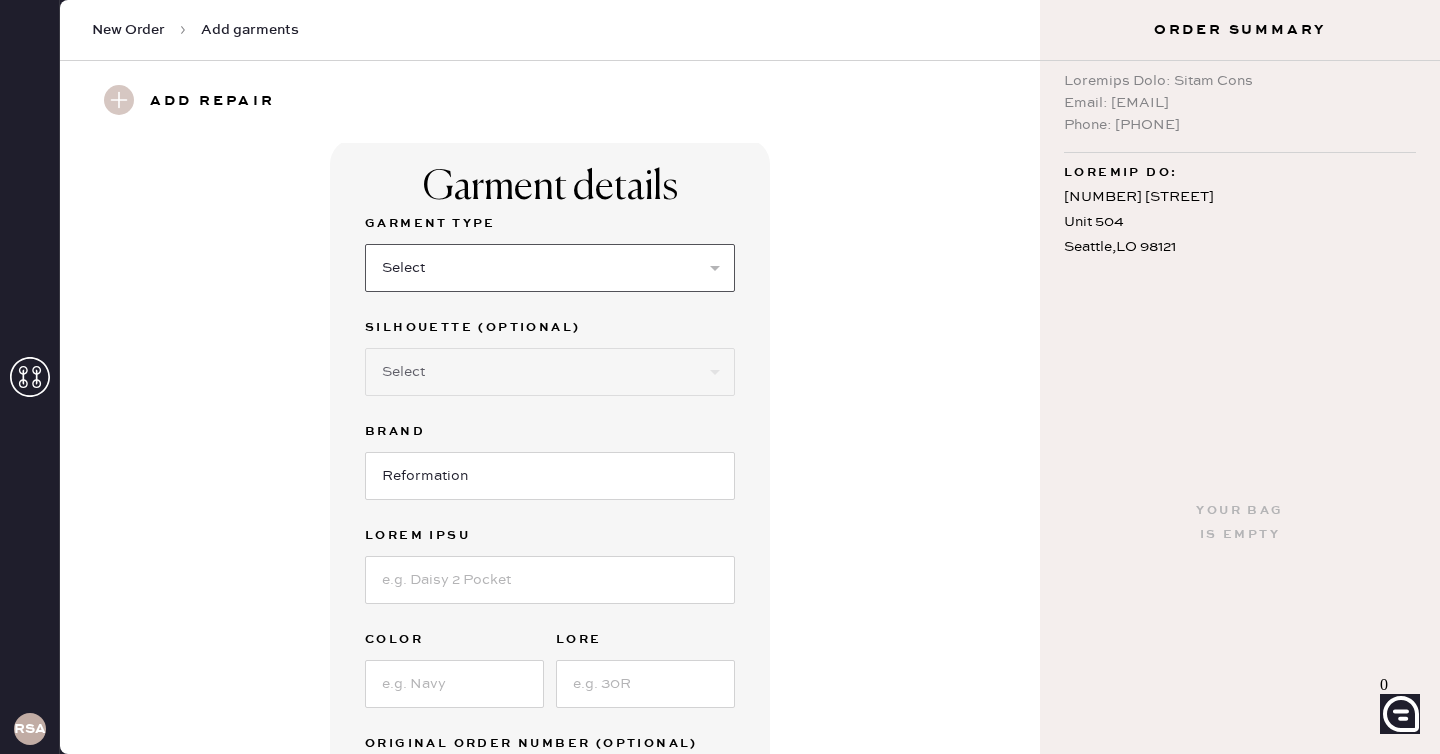select on "20" 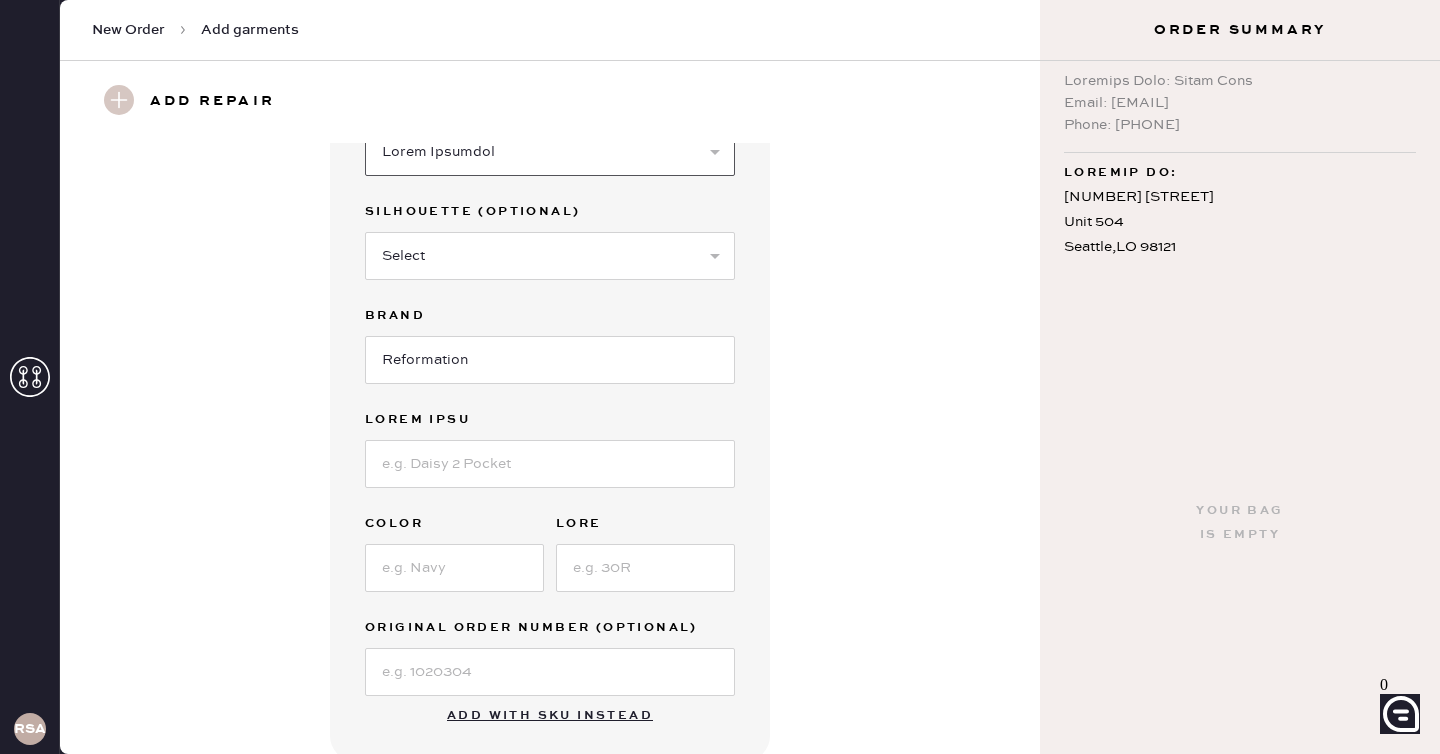 scroll, scrollTop: 125, scrollLeft: 0, axis: vertical 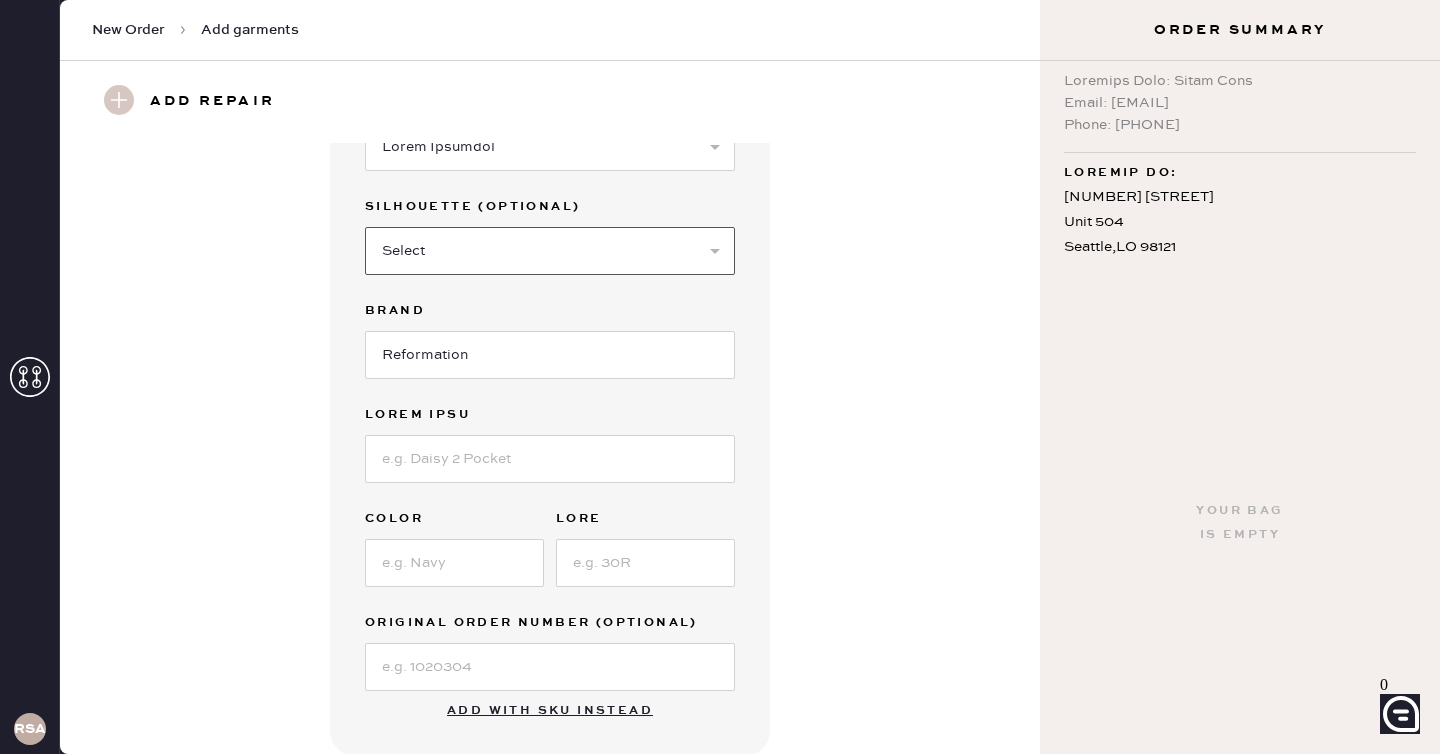 click on "Select Shorts Cropped Flare Boot Cut Straight Skinny Other" at bounding box center (550, 251) 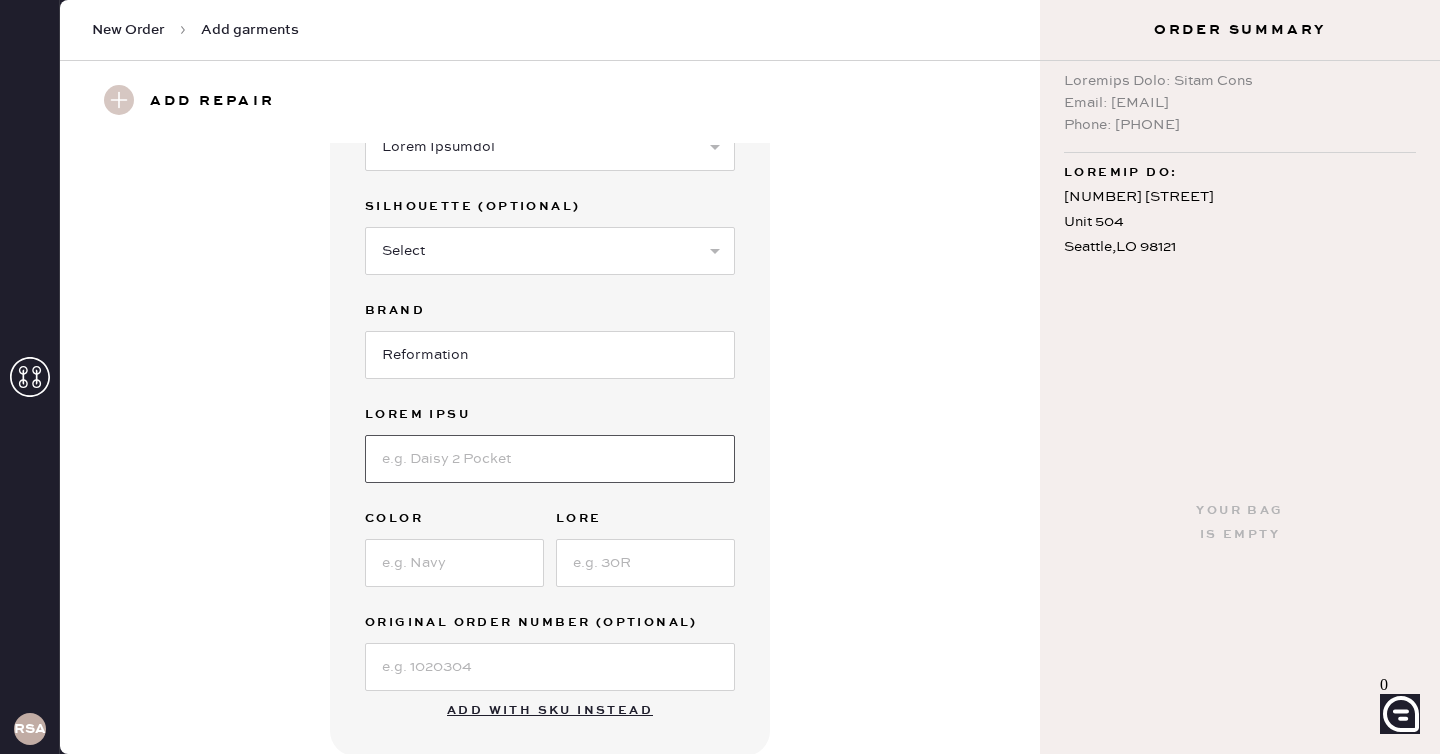 click at bounding box center [550, 459] 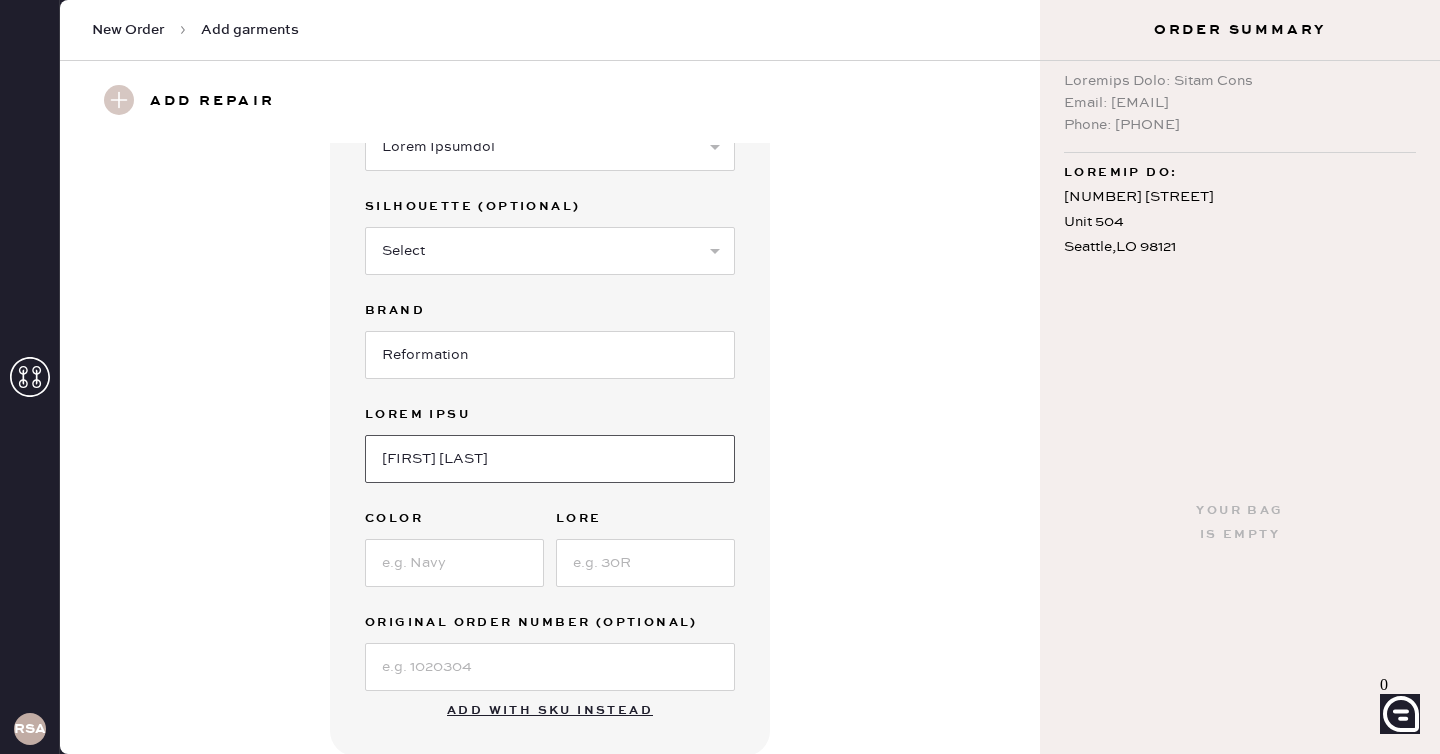 type on "[FIRST] [LAST]" 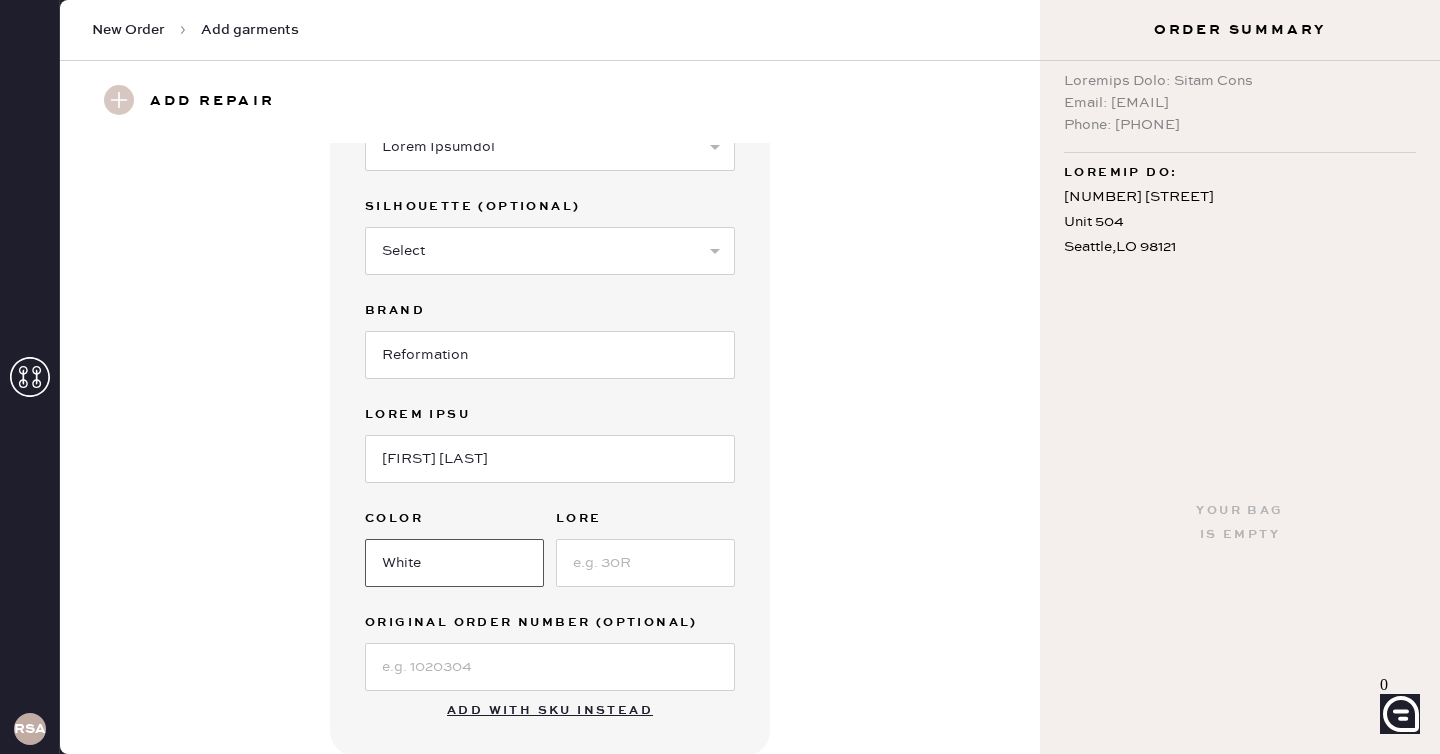 type on "White" 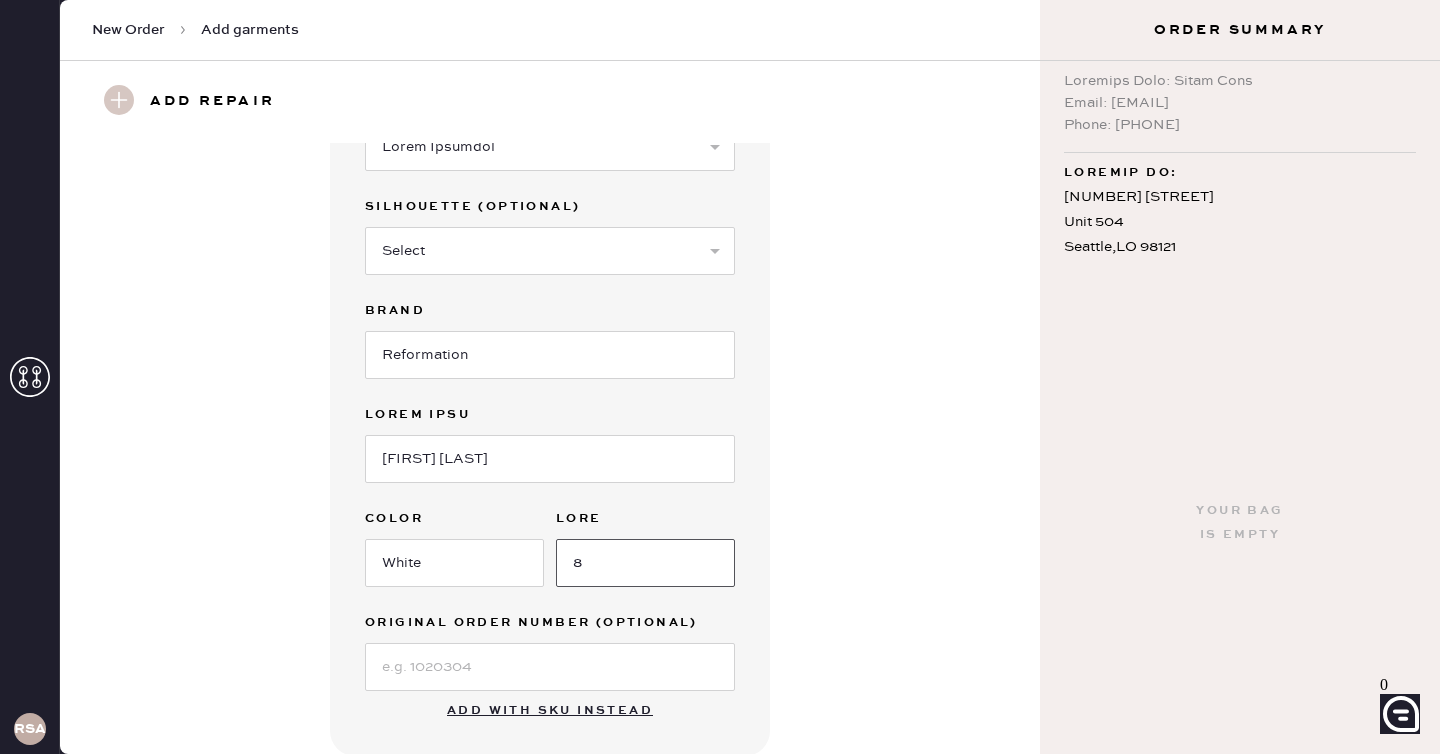 type on "8" 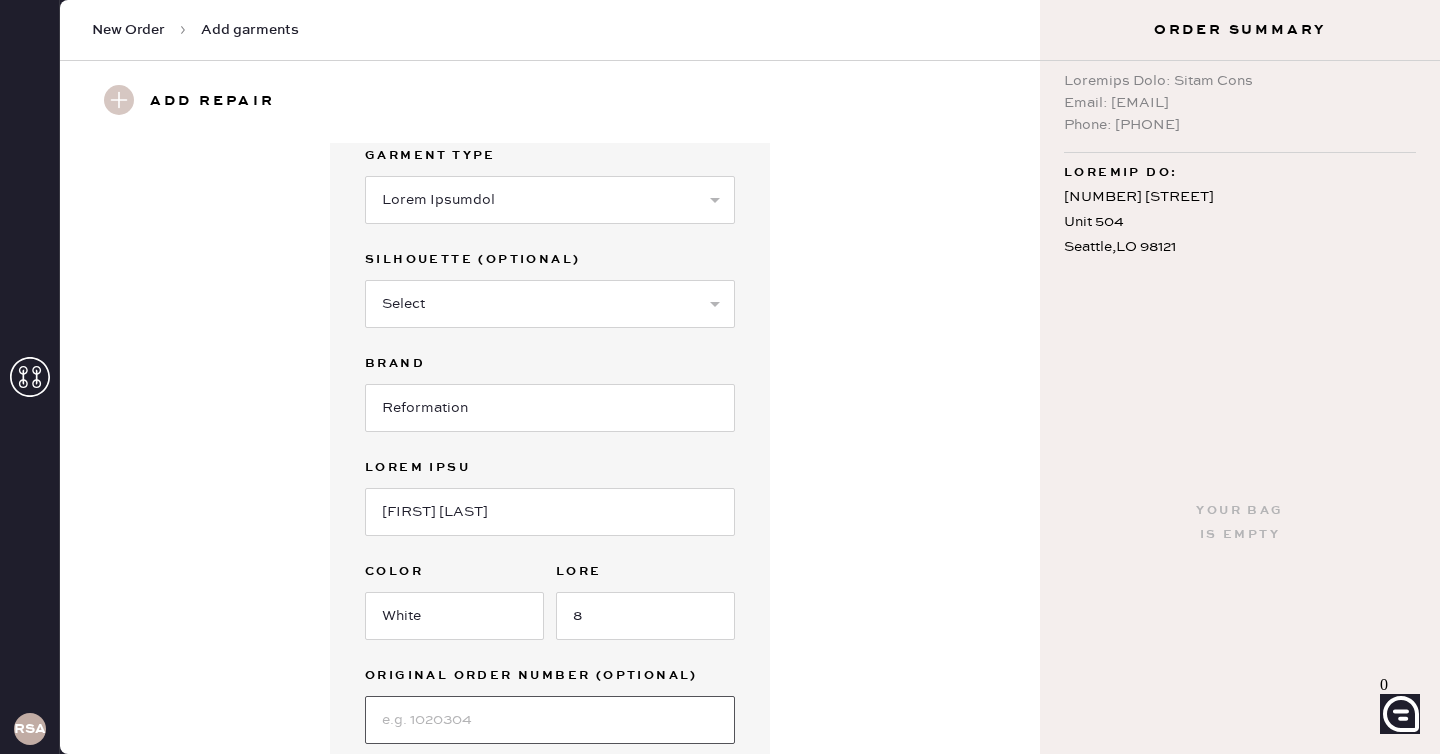 scroll, scrollTop: 0, scrollLeft: 0, axis: both 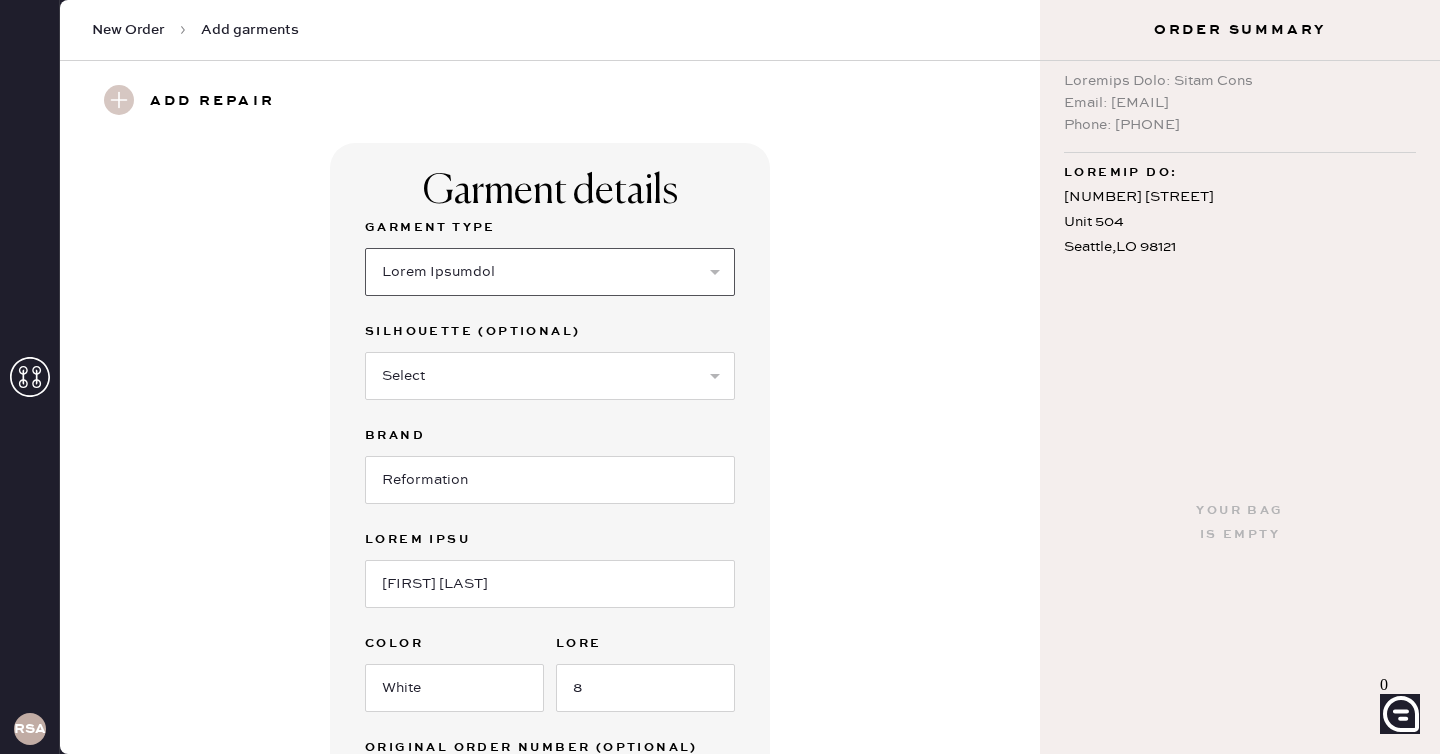 click on "Select Basic Skirt Jeans Leggings Pants Shorts Basic Sleeved Dress Basic Sleeveless Dress Basic Strap Dress Strap Jumpsuit Button Down Top Sleeved Top Sleeveless Top" at bounding box center [550, 272] 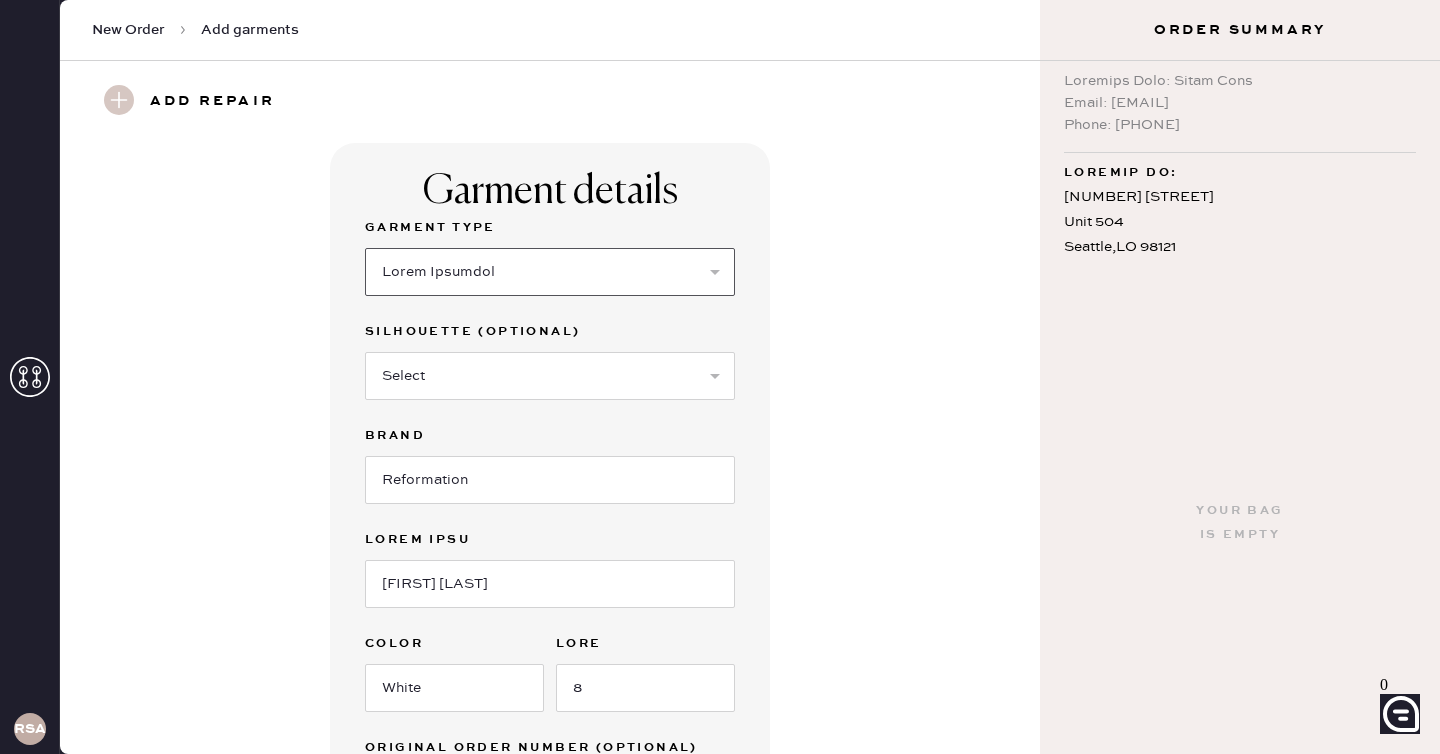 select on "72" 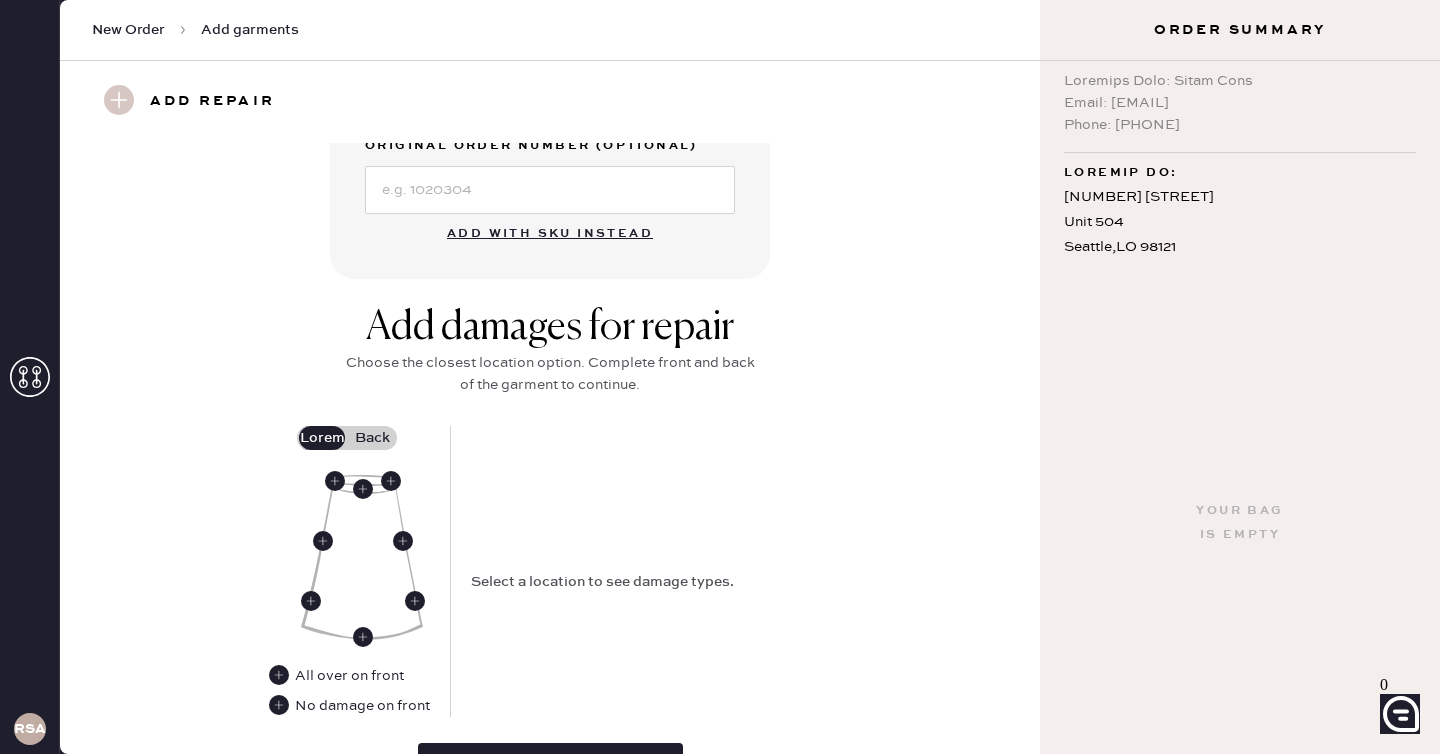 scroll, scrollTop: 726, scrollLeft: 0, axis: vertical 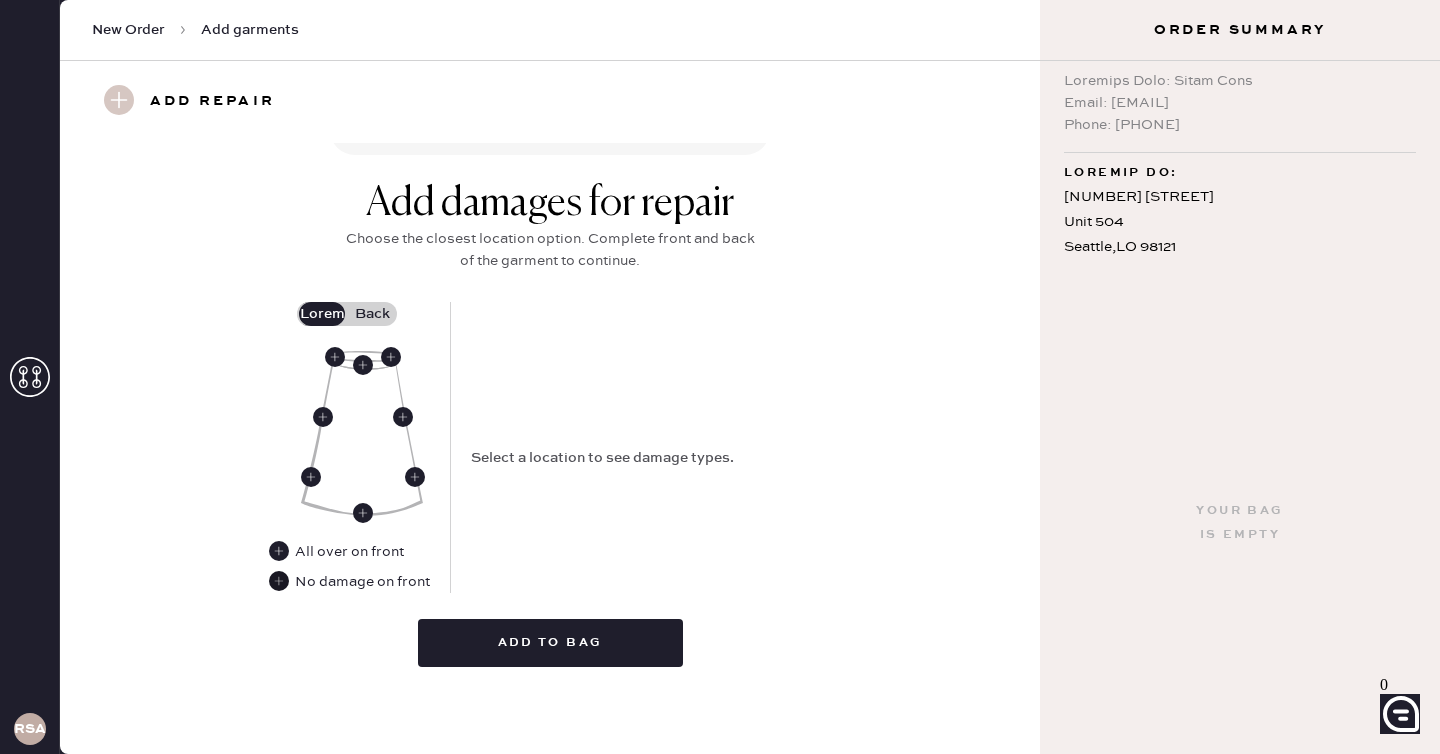 click at bounding box center (279, 581) 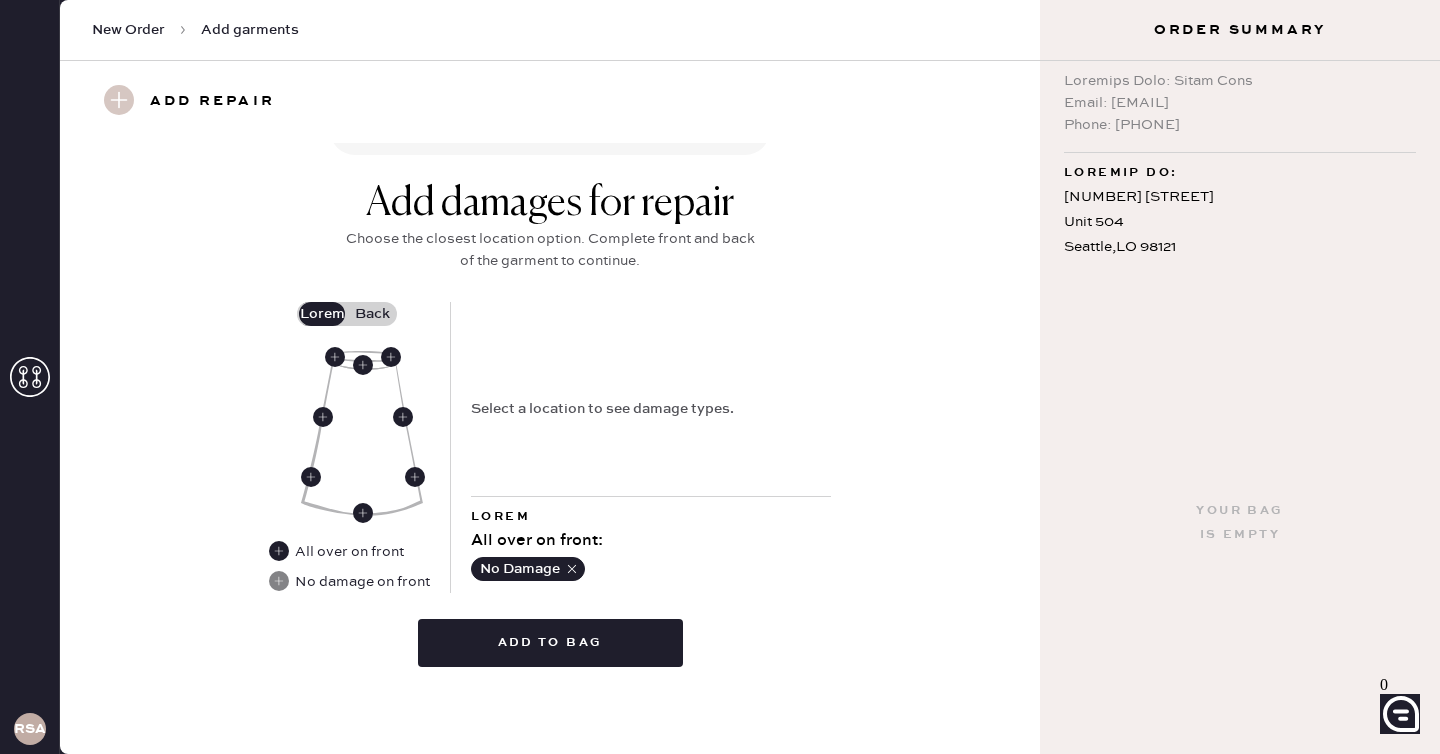 click on "Back" at bounding box center (372, 314) 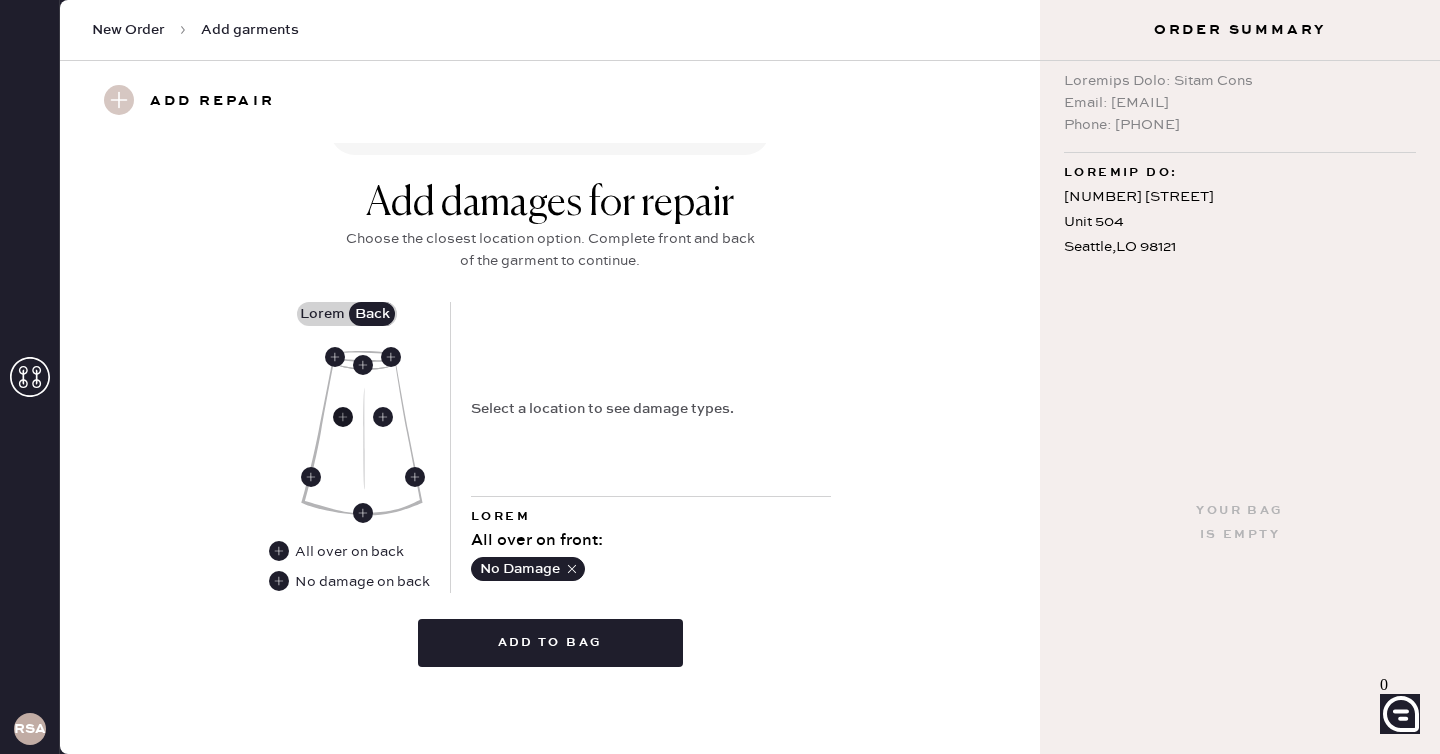 click at bounding box center [343, 417] 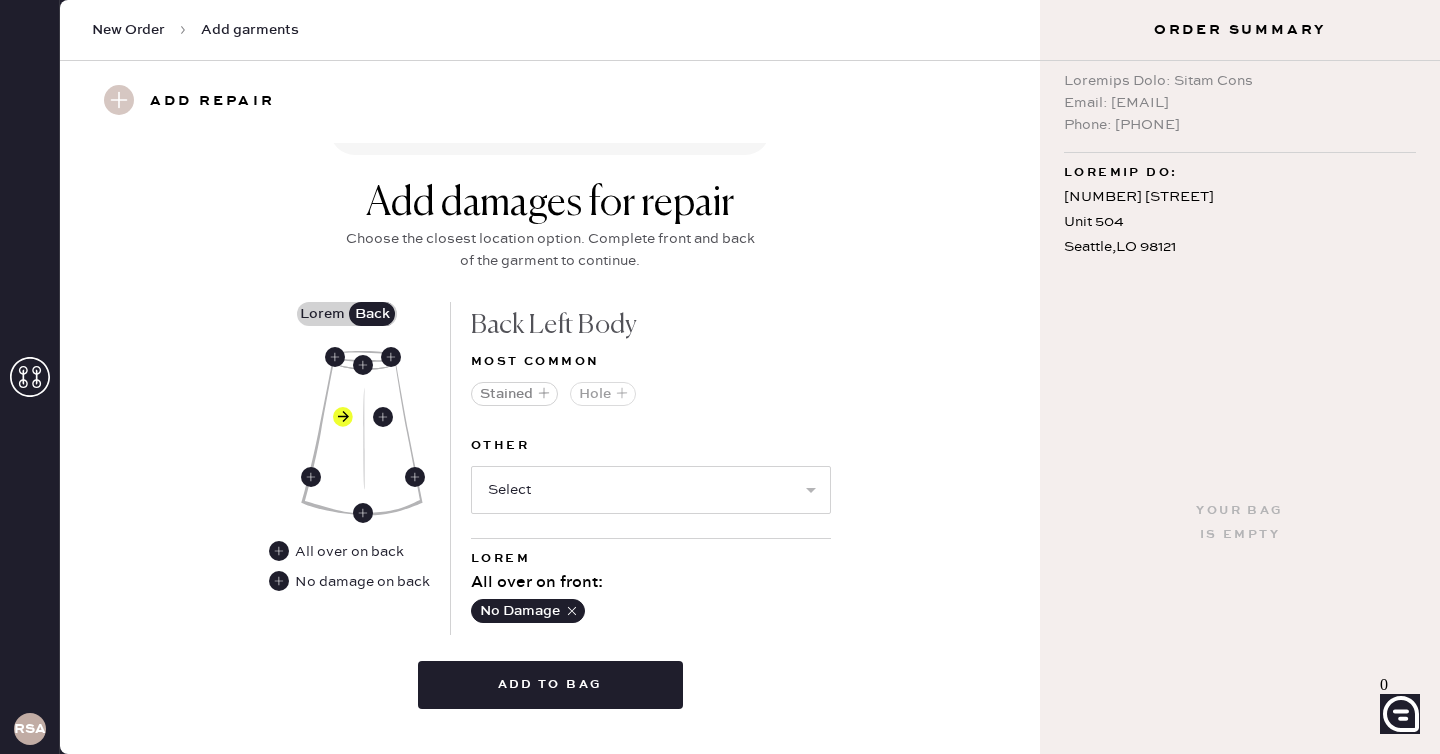 click on "Hole" at bounding box center [603, 394] 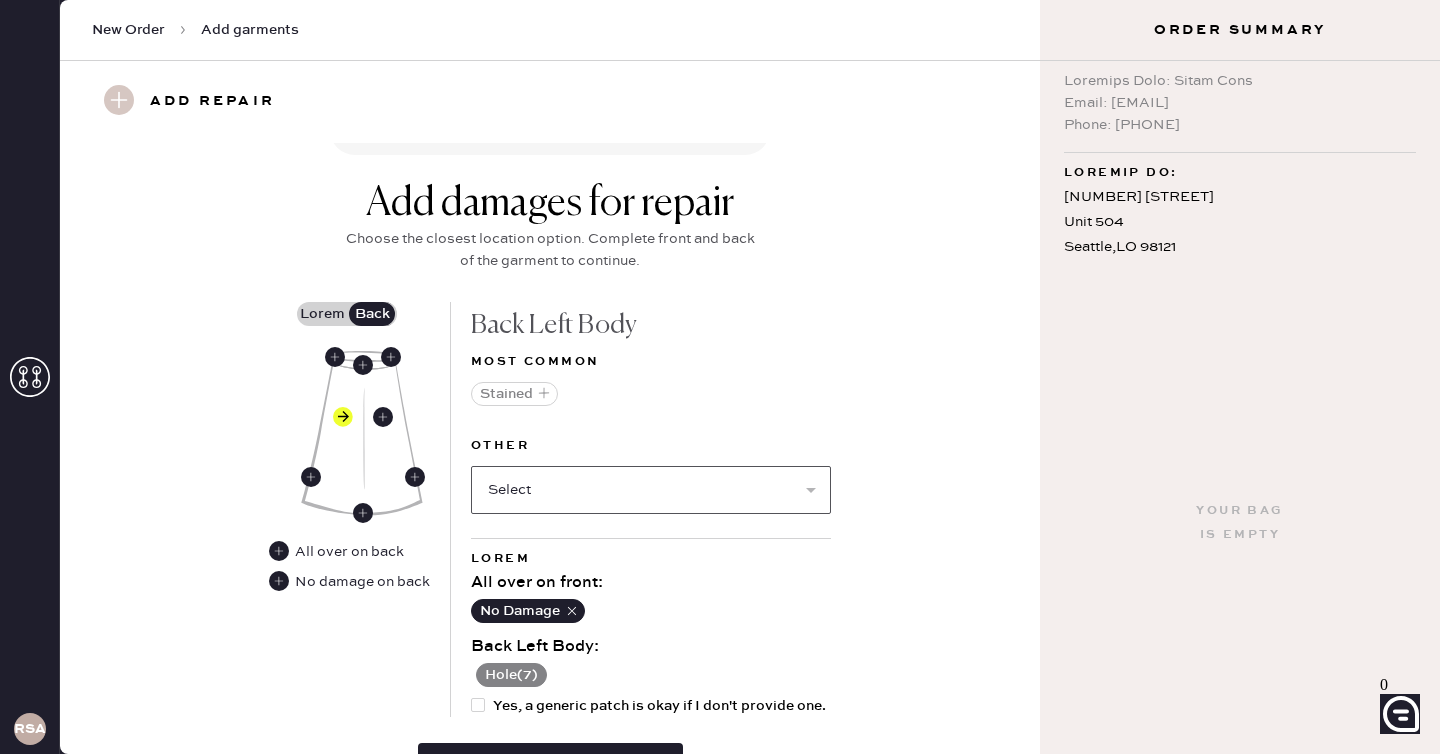 click on "Select Broken / Ripped Hem Broken Beads Broken Belt Loop Broken Button Broken Elastic Broken Hook & Eye Broken Label/tag Broken Snap Broken Strap Broken Zipper Lint/hair Missing Beads Missing Button Missing Elastic Missing Hook & Eye Missing Snap Missing Strap Missing Zipper Odor Pilled Pull / Snag Seam Rip Stretched Elastic Wrinkled" at bounding box center [651, 490] 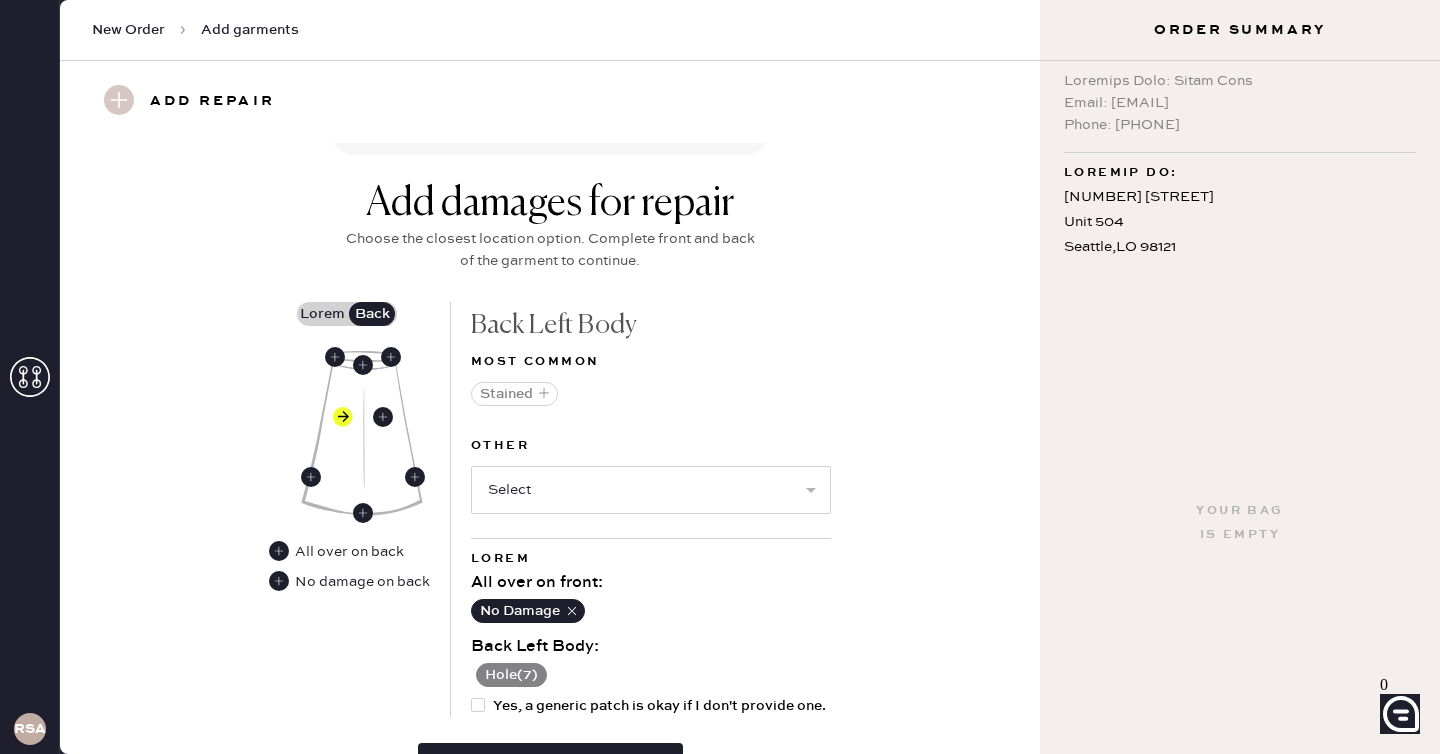click on "Hole ( 1 )" at bounding box center [511, 675] 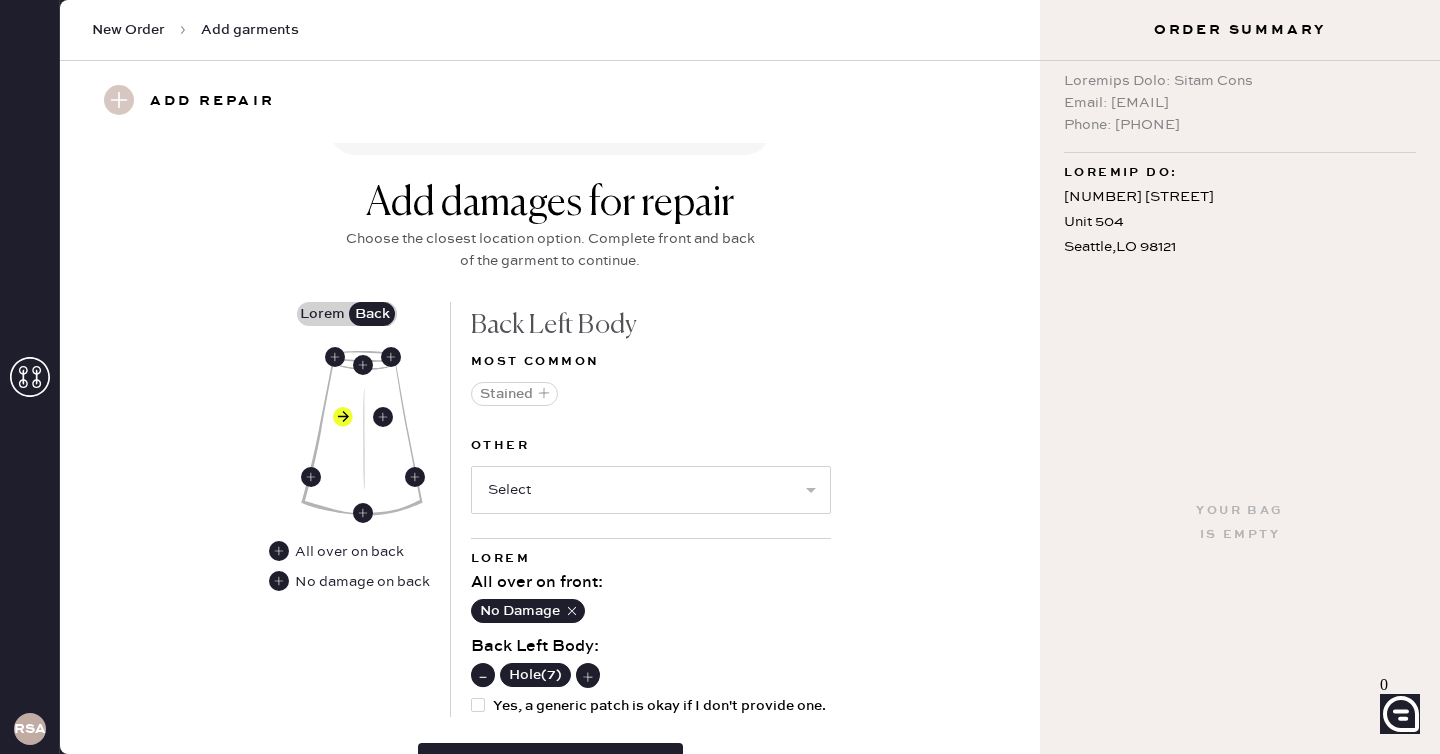click on "Other Select Broken / Ripped Hem Broken Beads Broken Belt Loop Broken Button Broken Elastic Broken Hook & Eye Broken Label/tag Broken Snap Broken Strap Broken Zipper Lint/hair Missing Beads Missing Button Missing Elastic Missing Hook & Eye Missing Snap Missing Strap Missing Zipper Odor Pilled Pull / Snag Seam Rip Stretched Elastic Wrinkled" at bounding box center [651, 486] 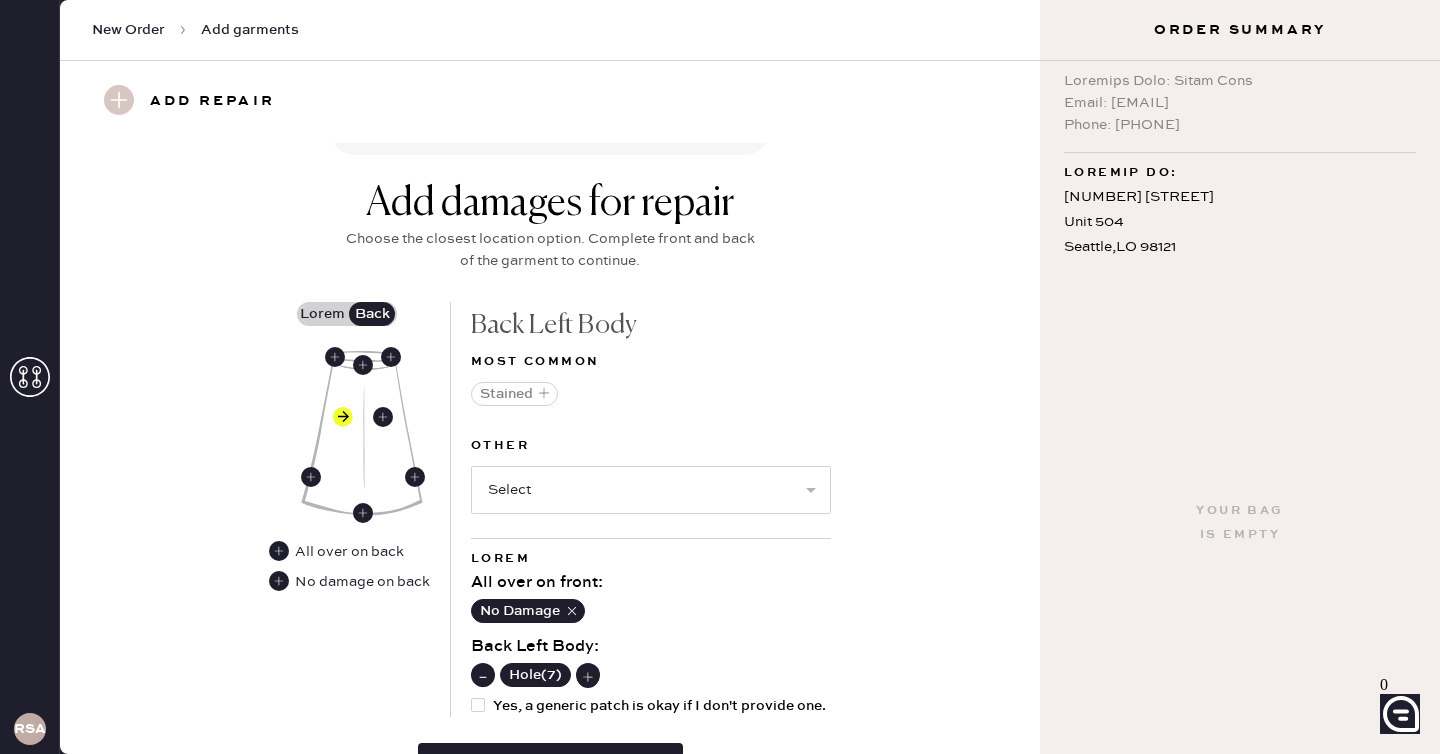 click on "Hole ( 1 )" at bounding box center (535, 675) 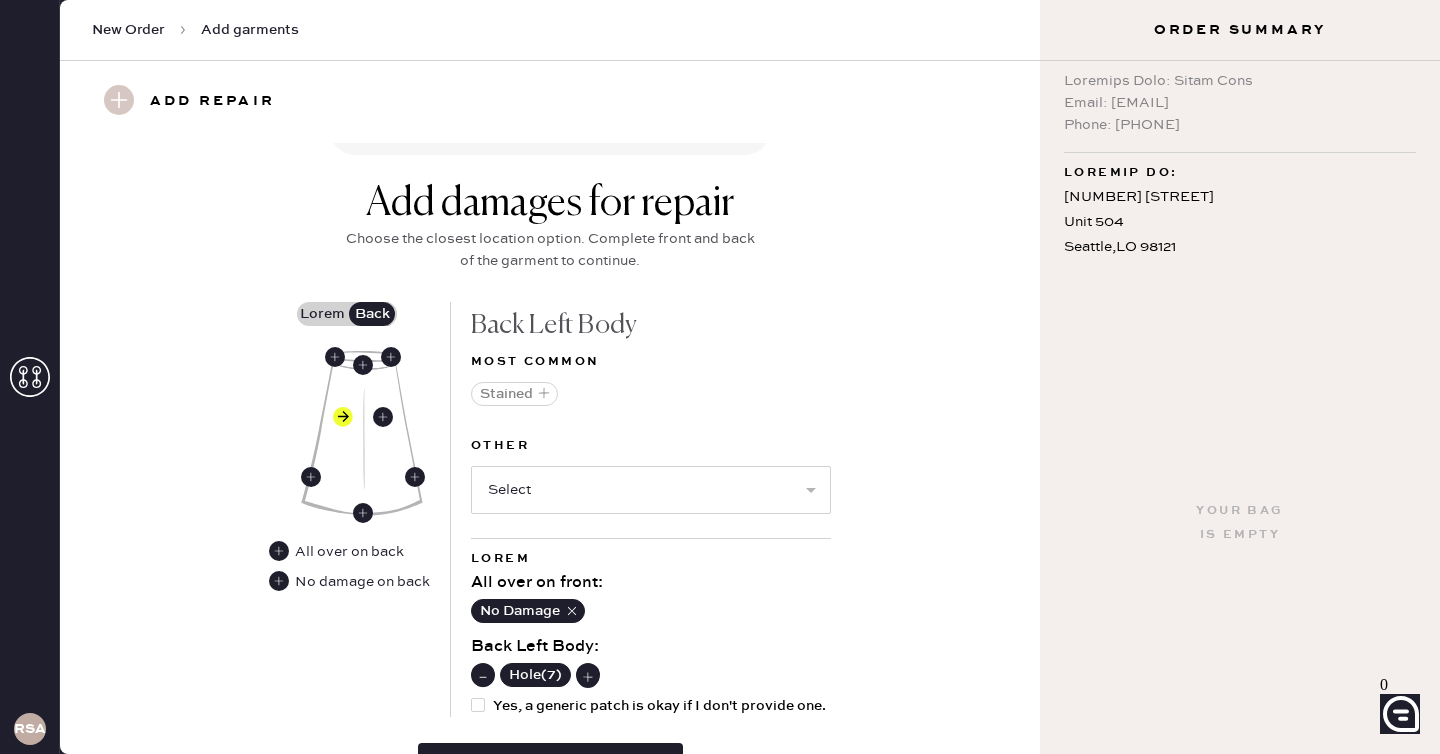 click at bounding box center [483, 676] 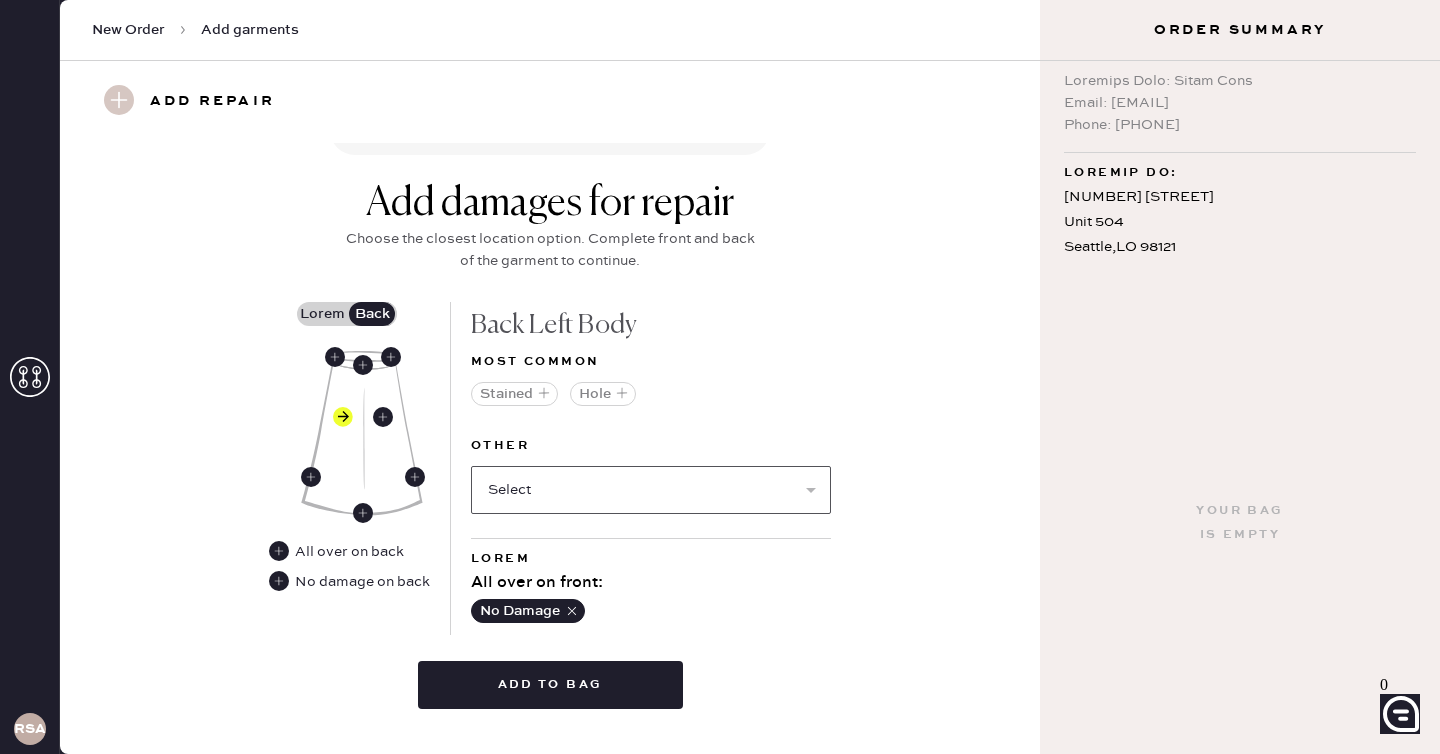 click on "Select Broken / Ripped Hem Broken Beads Broken Belt Loop Broken Button Broken Elastic Broken Hook & Eye Broken Label/tag Broken Snap Broken Strap Broken Zipper Lint/hair Missing Beads Missing Button Missing Elastic Missing Hook & Eye Missing Snap Missing Strap Missing Zipper Odor Pilled Pull / Snag Seam Rip Stretched Elastic Wrinkled" at bounding box center (651, 490) 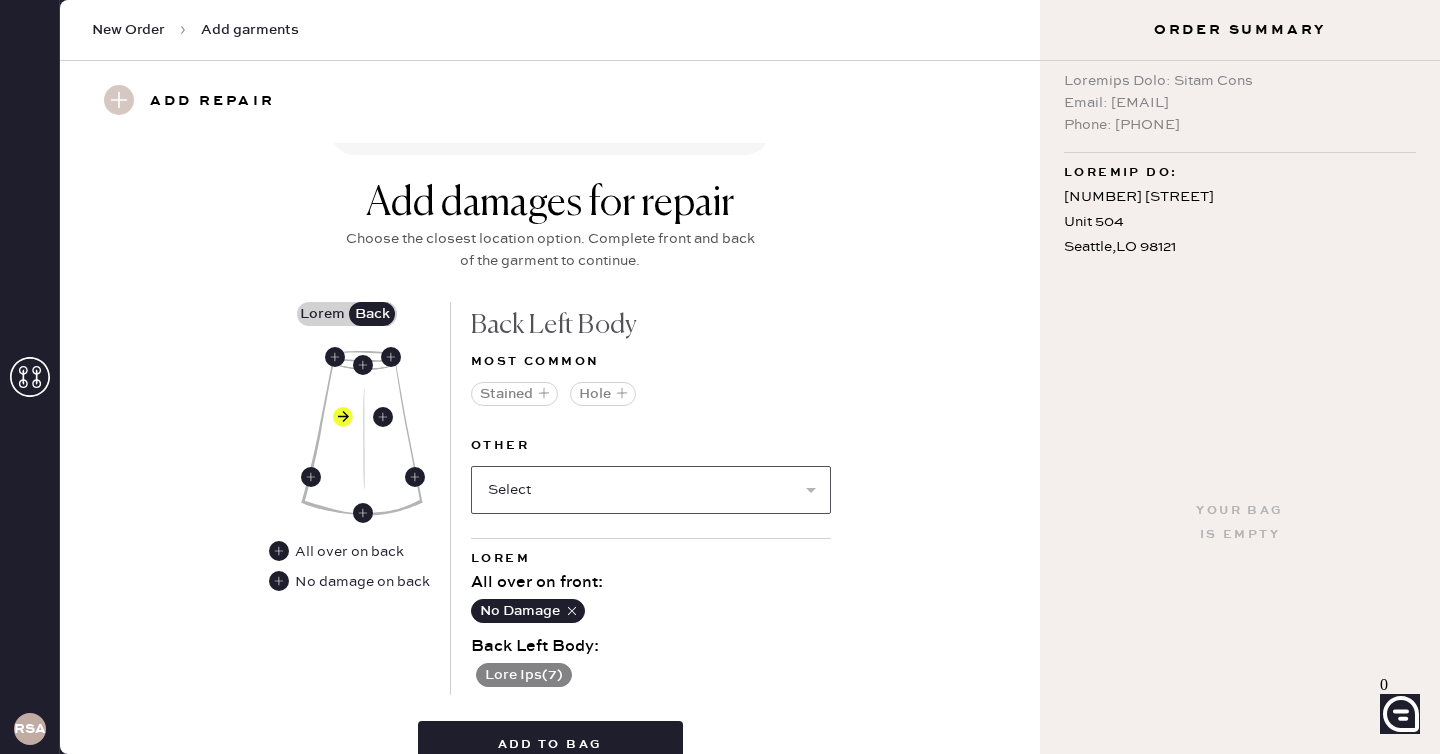 scroll, scrollTop: 828, scrollLeft: 0, axis: vertical 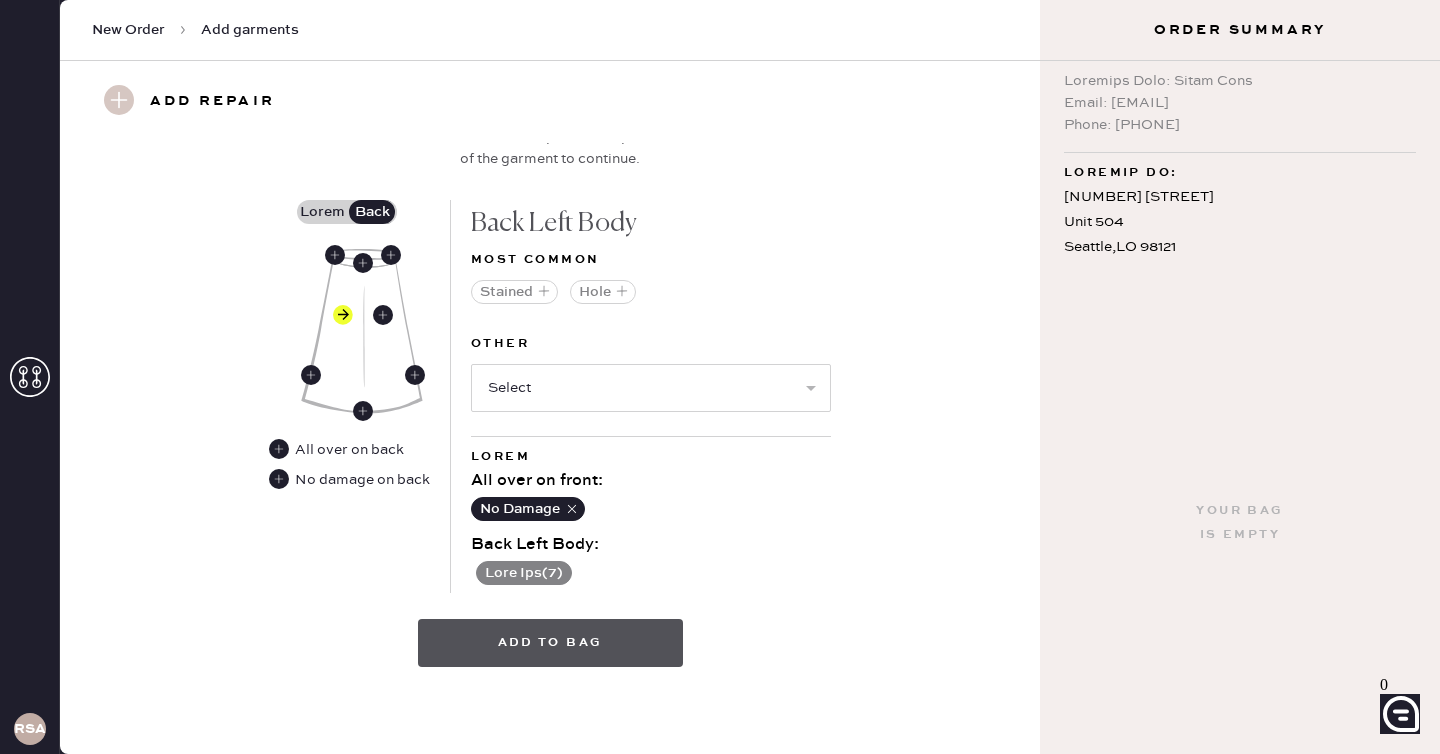click on "Add to bag" at bounding box center [550, 643] 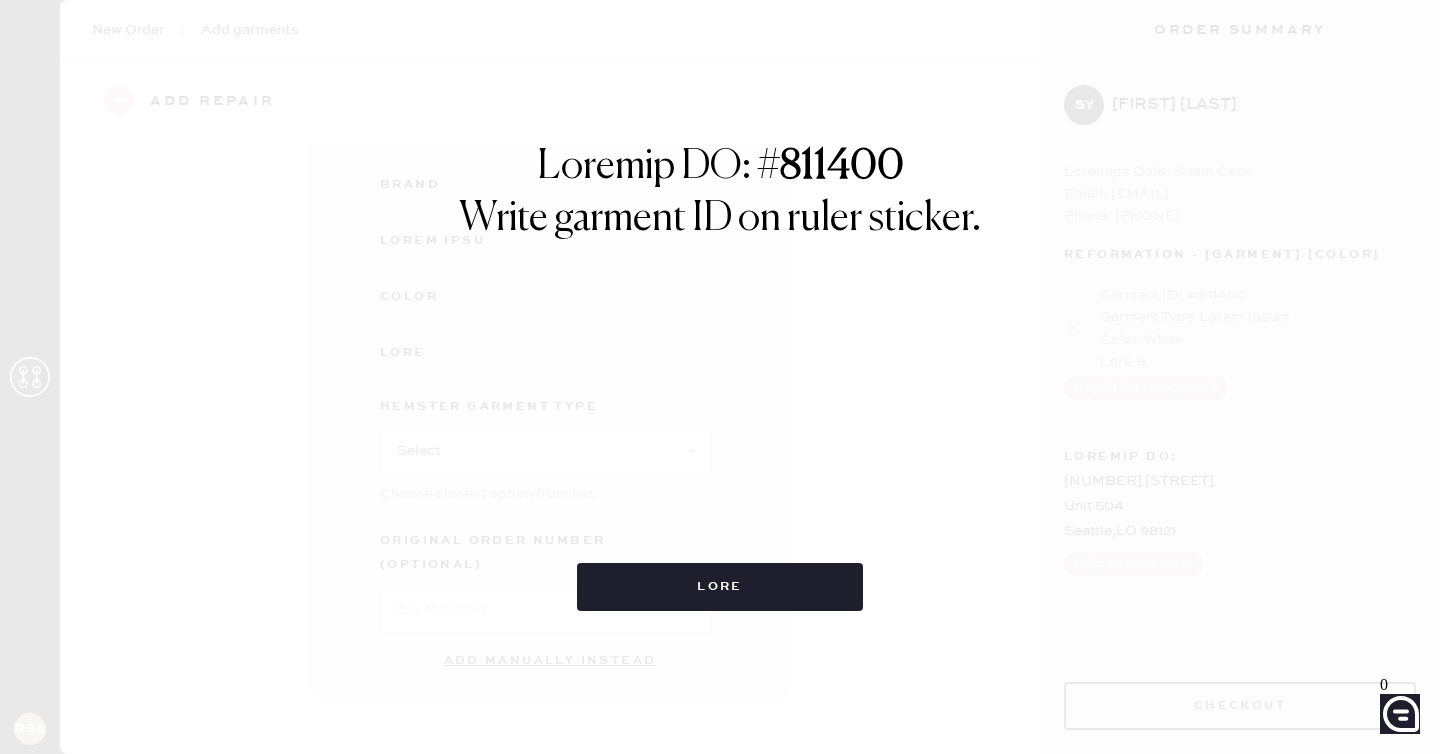 scroll, scrollTop: 230, scrollLeft: 0, axis: vertical 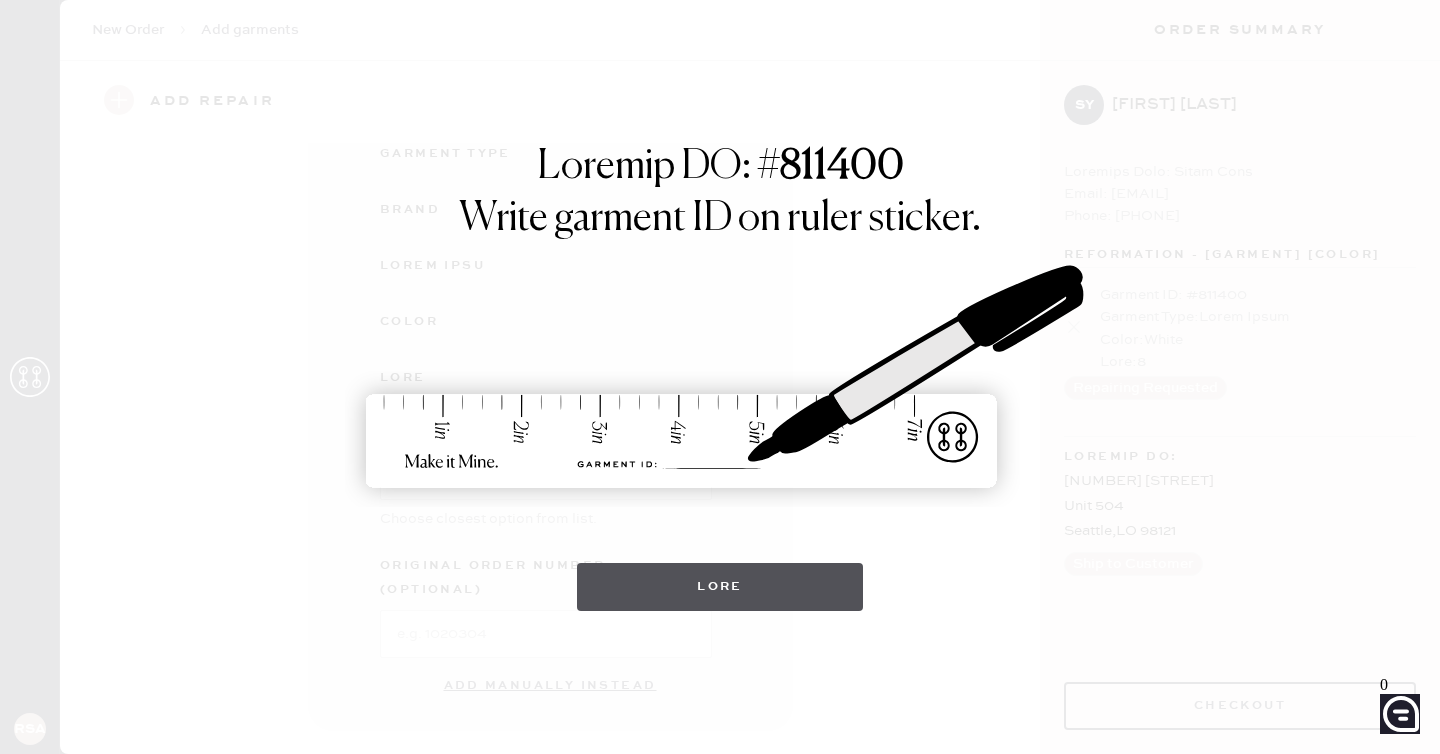click on "Lore" at bounding box center (720, 587) 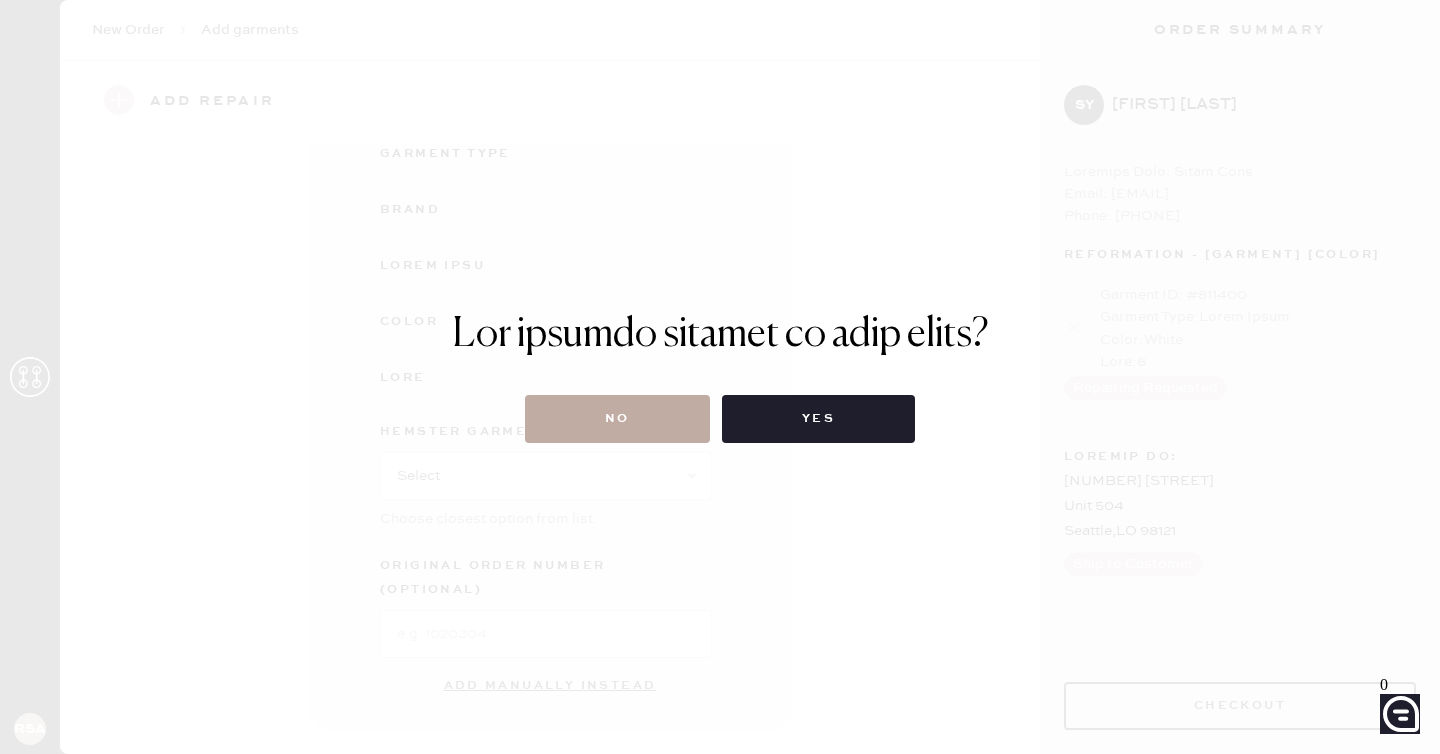 click on "No" at bounding box center (617, 419) 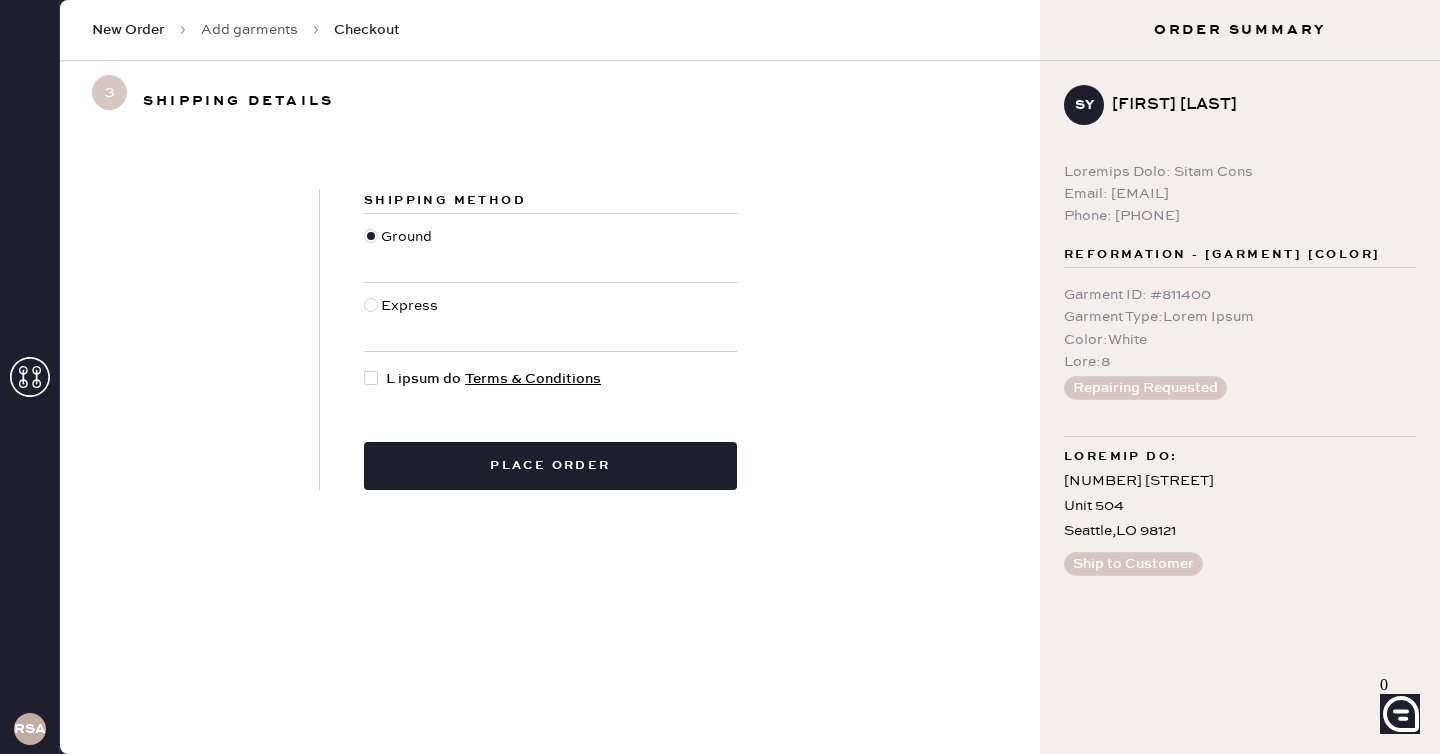click at bounding box center [372, 248] 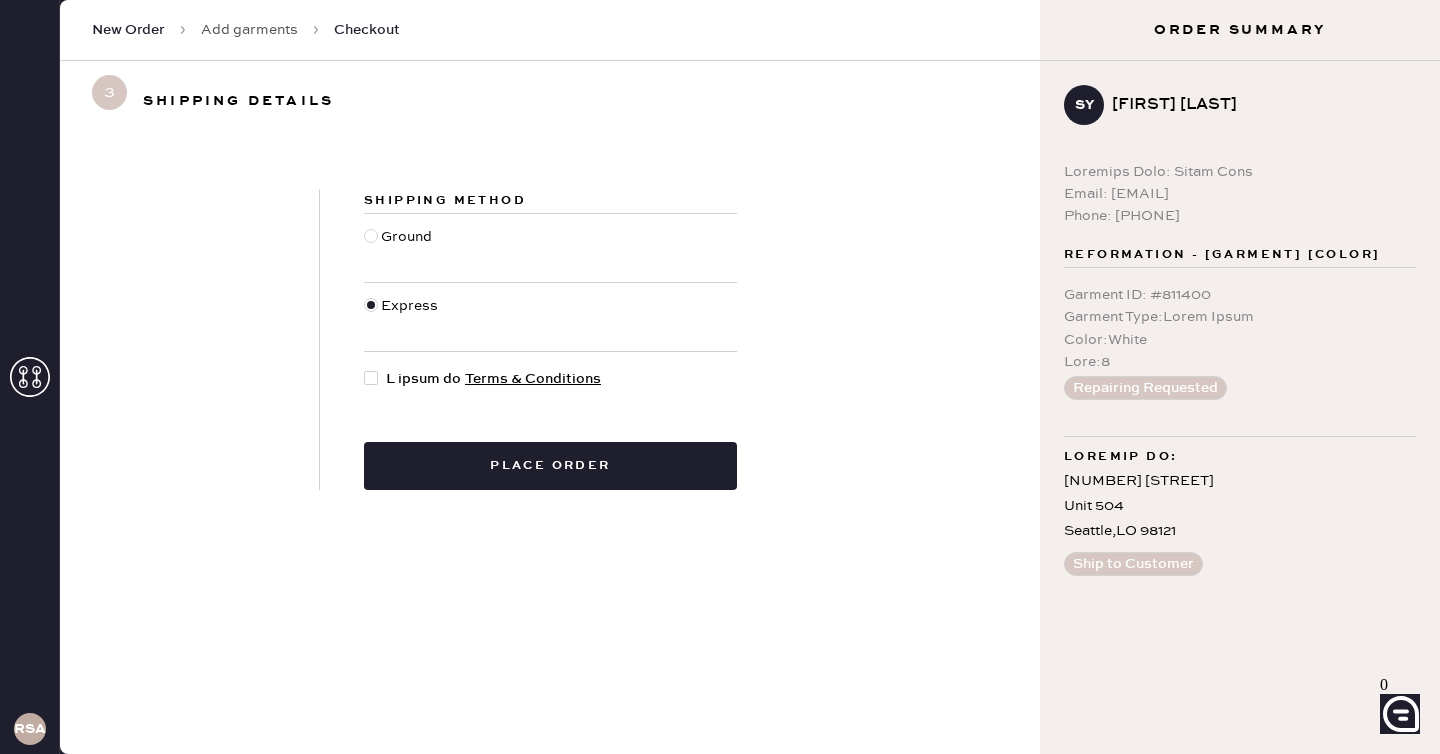 click at bounding box center [371, 378] 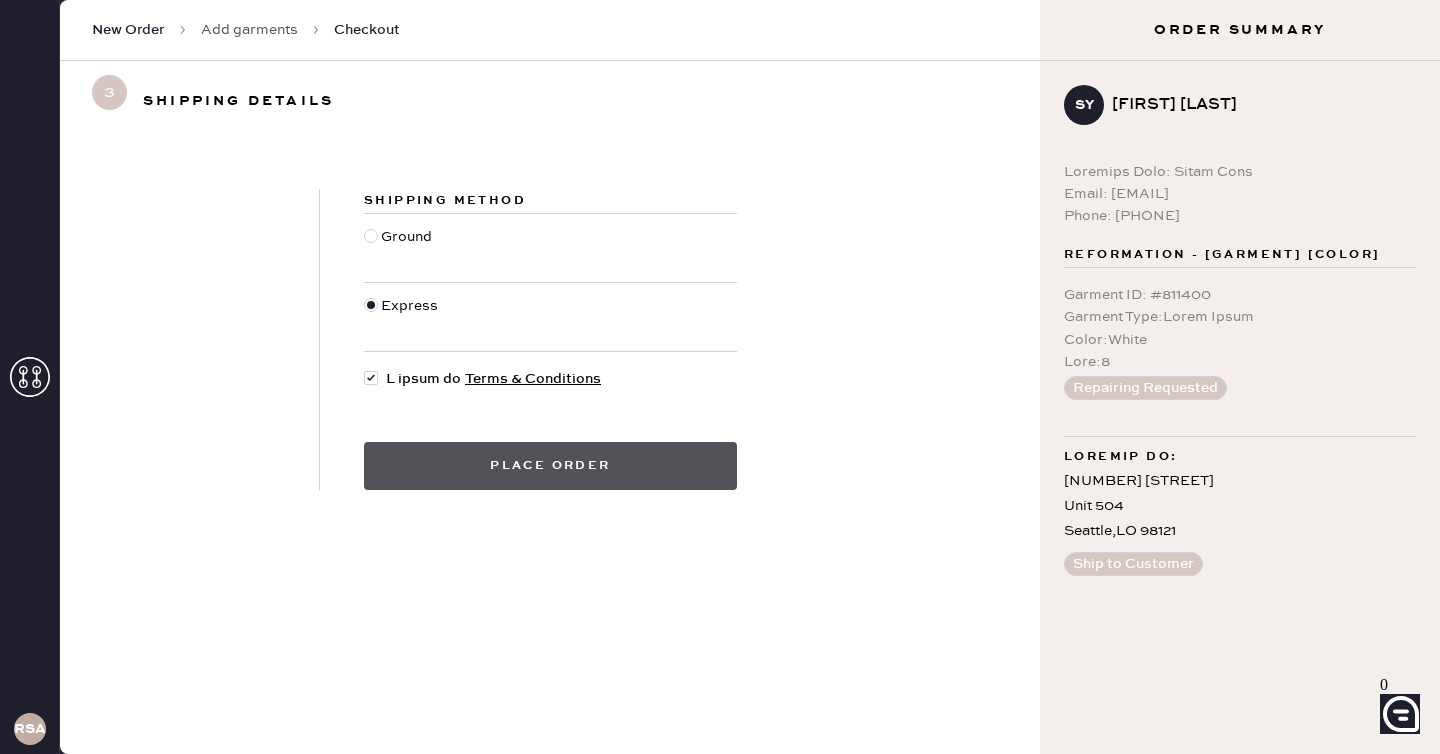 click on "Place order" at bounding box center [550, 466] 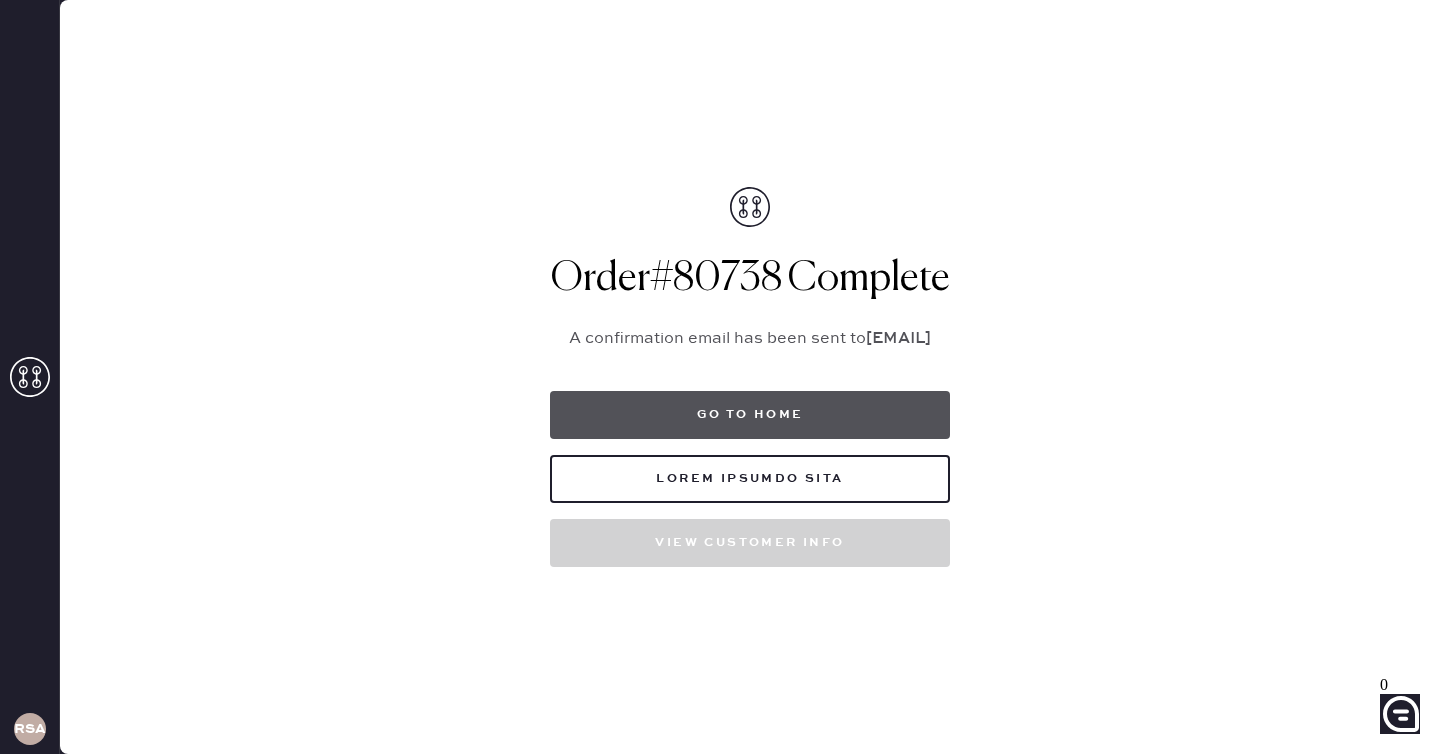 click on "Go to home" at bounding box center (750, 415) 